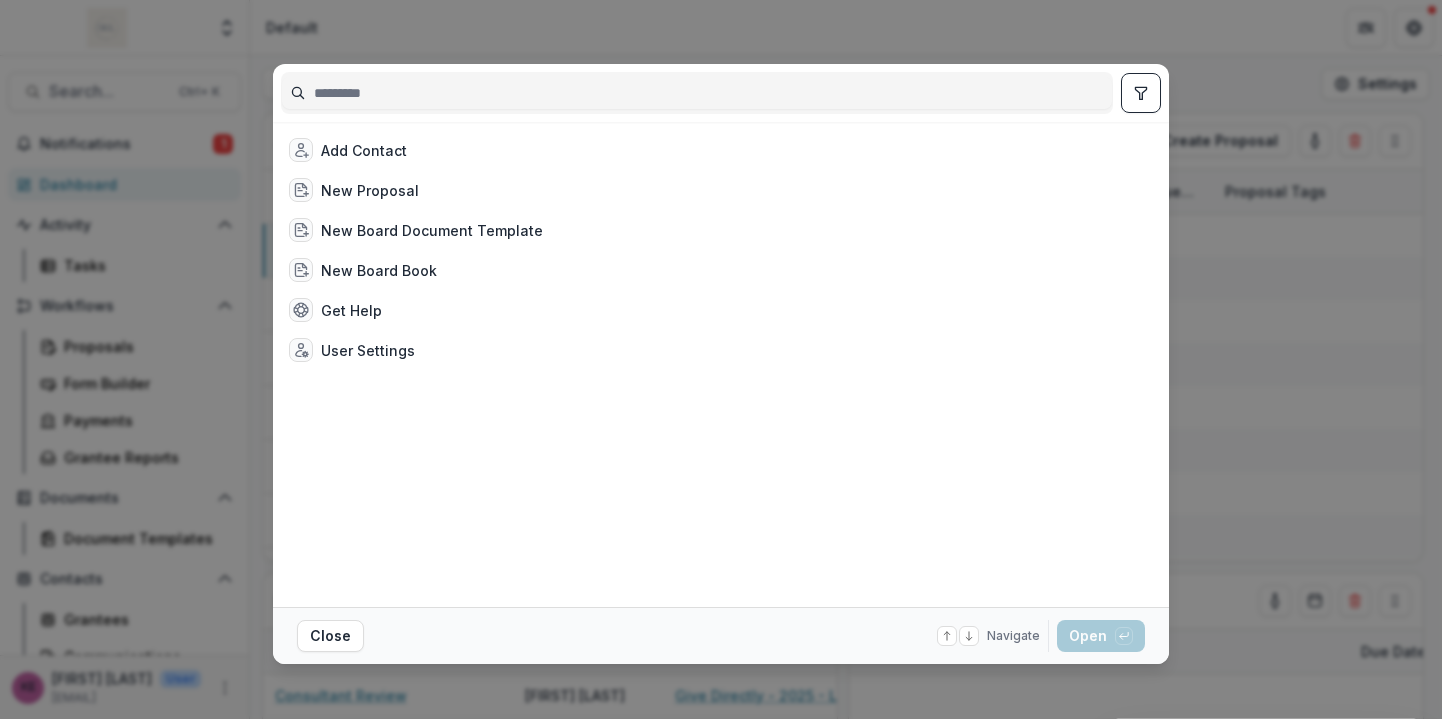 scroll, scrollTop: 0, scrollLeft: 0, axis: both 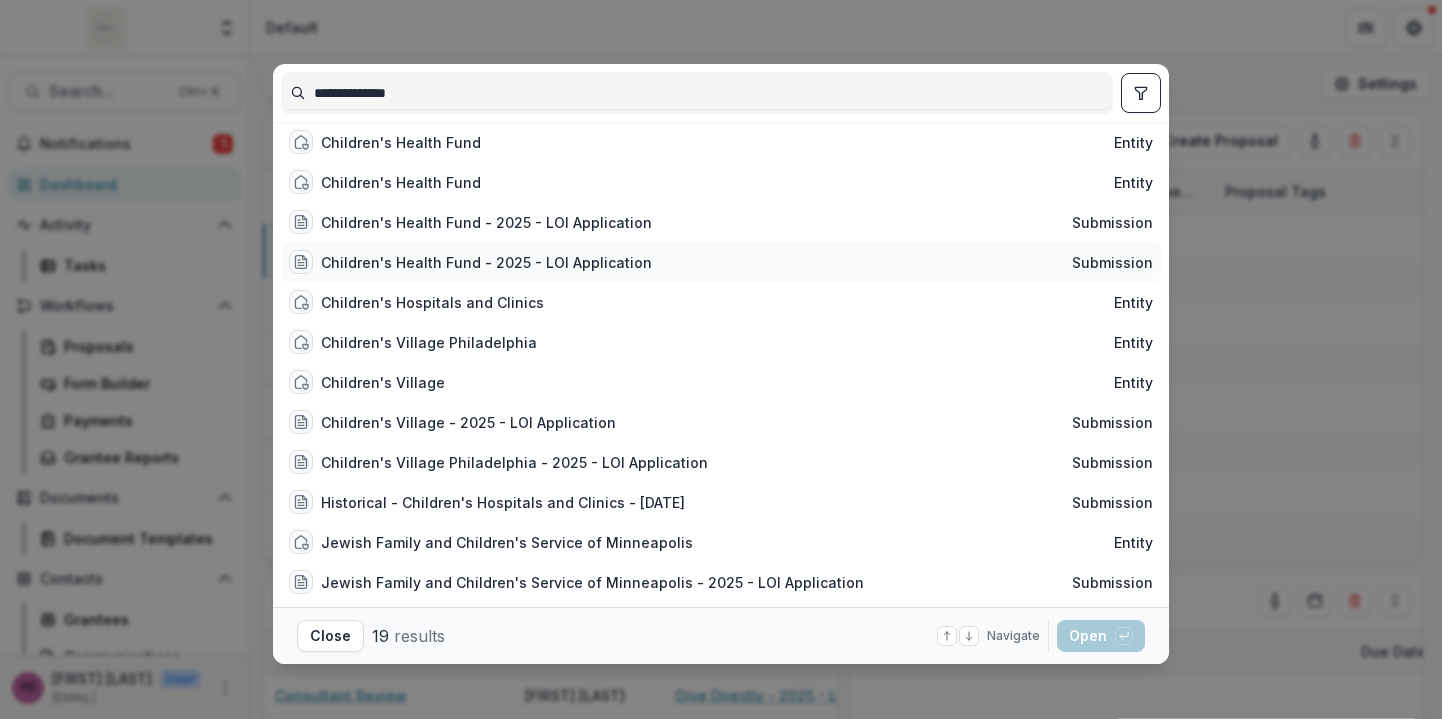 type on "**********" 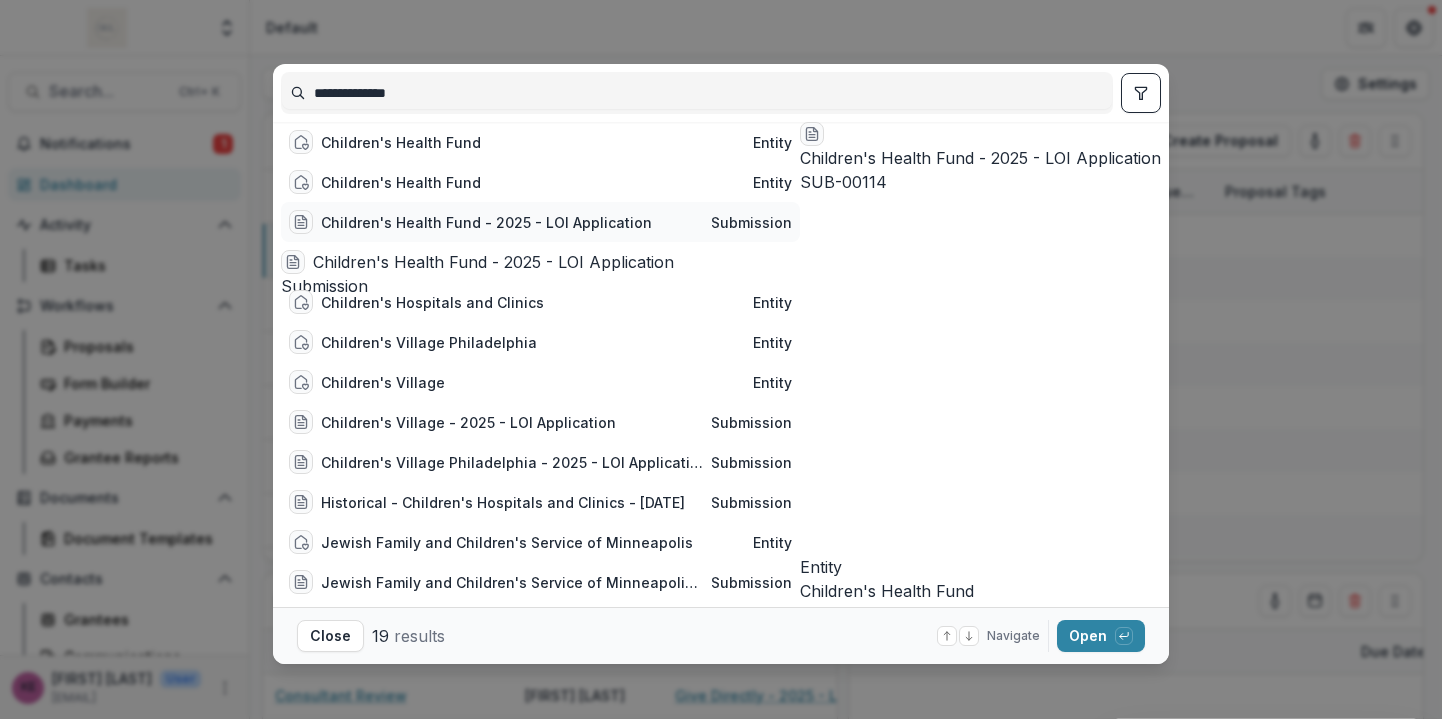 click on "Children's Health Fund - 2025 - LOI Application" at bounding box center [486, 222] 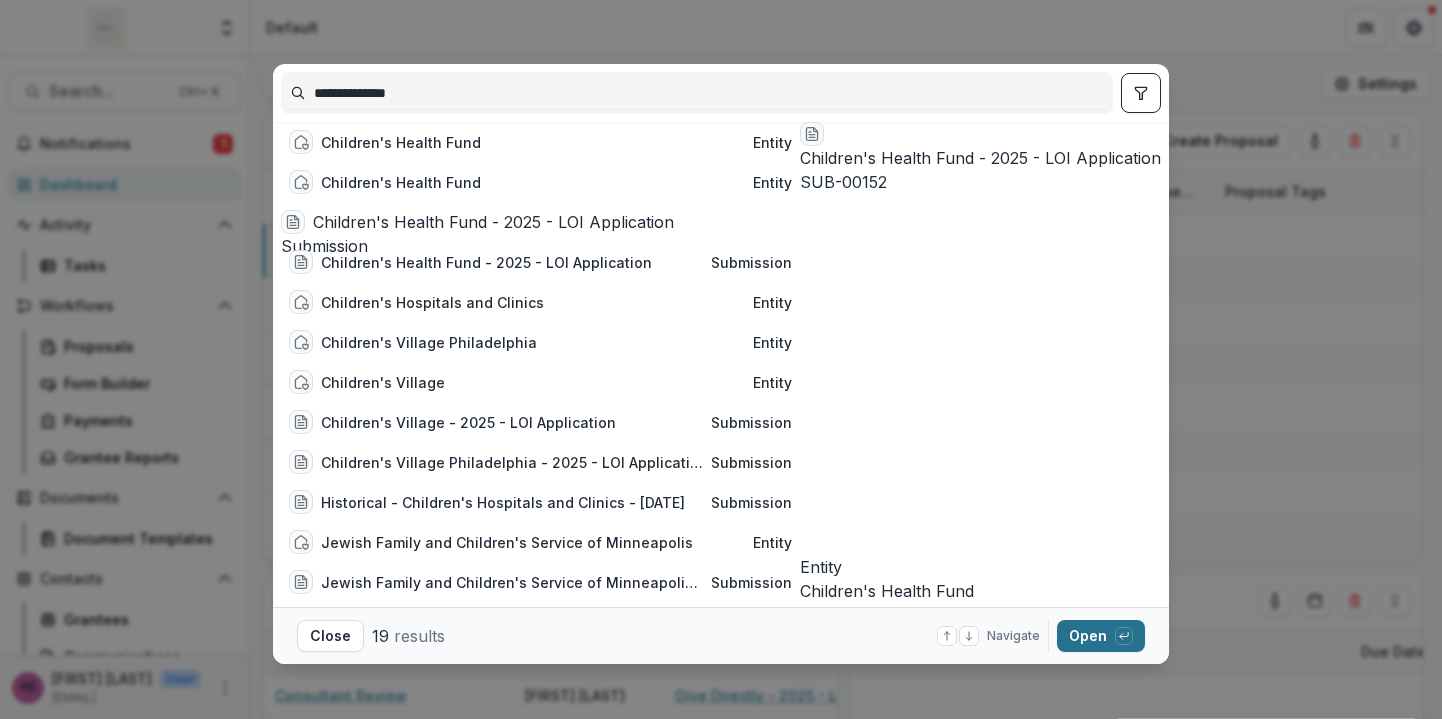 click on "Open with enter key" at bounding box center (1101, 636) 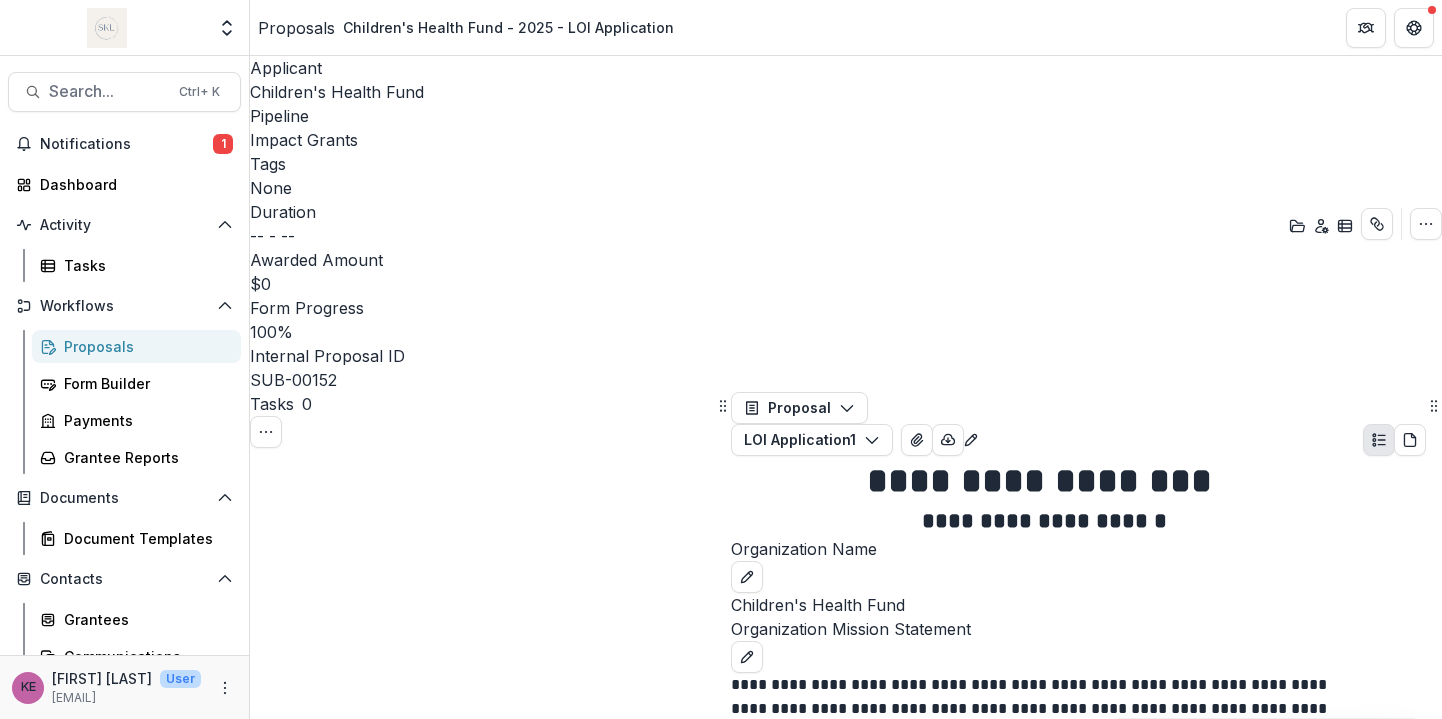 drag, startPoint x: 912, startPoint y: 357, endPoint x: 1074, endPoint y: 373, distance: 162.78821 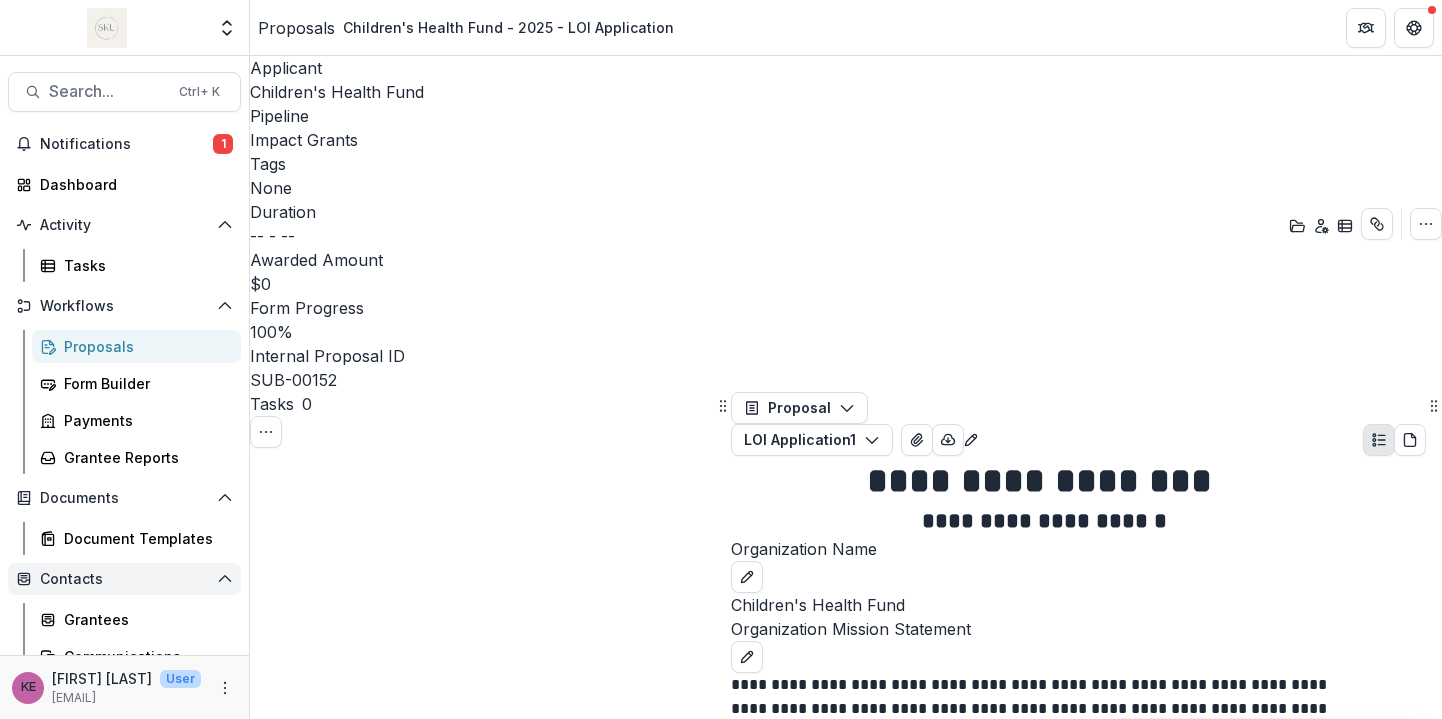 scroll, scrollTop: 44, scrollLeft: 0, axis: vertical 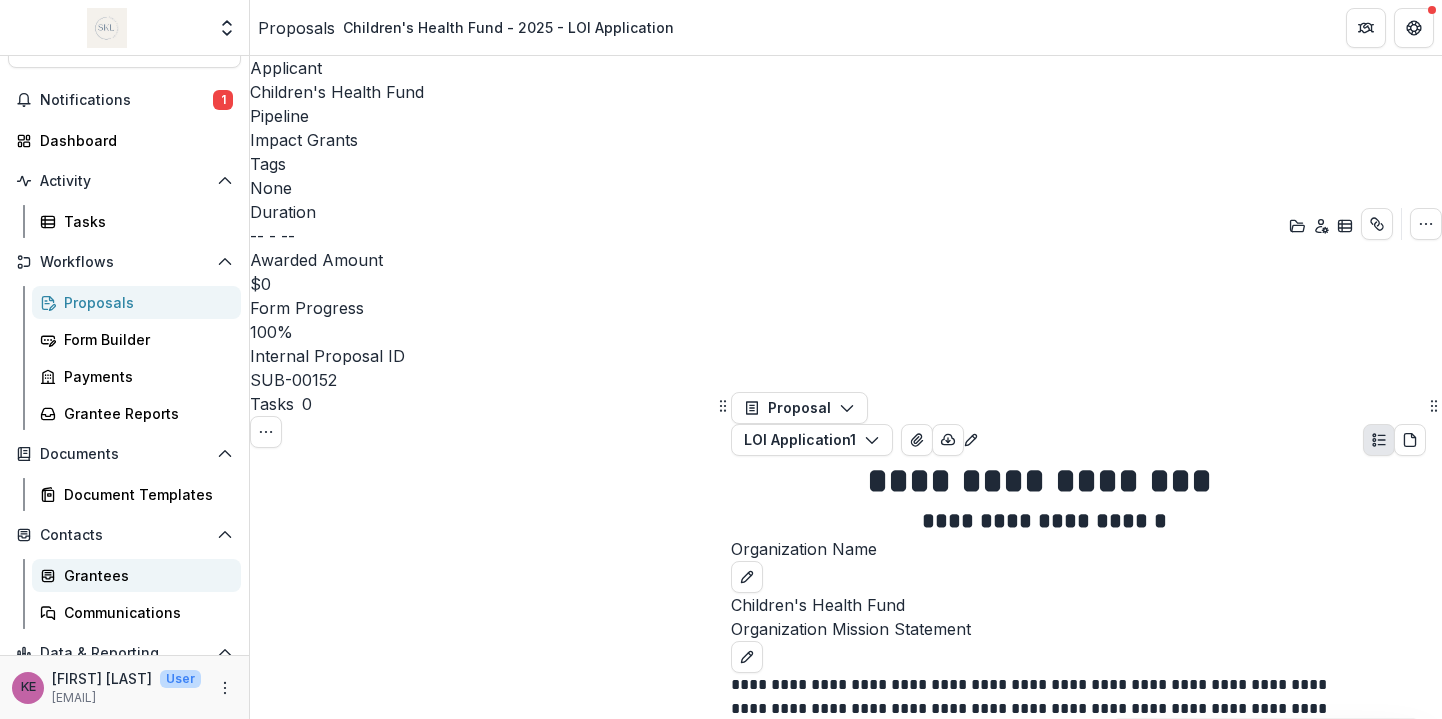 click on "Grantees" at bounding box center (144, 575) 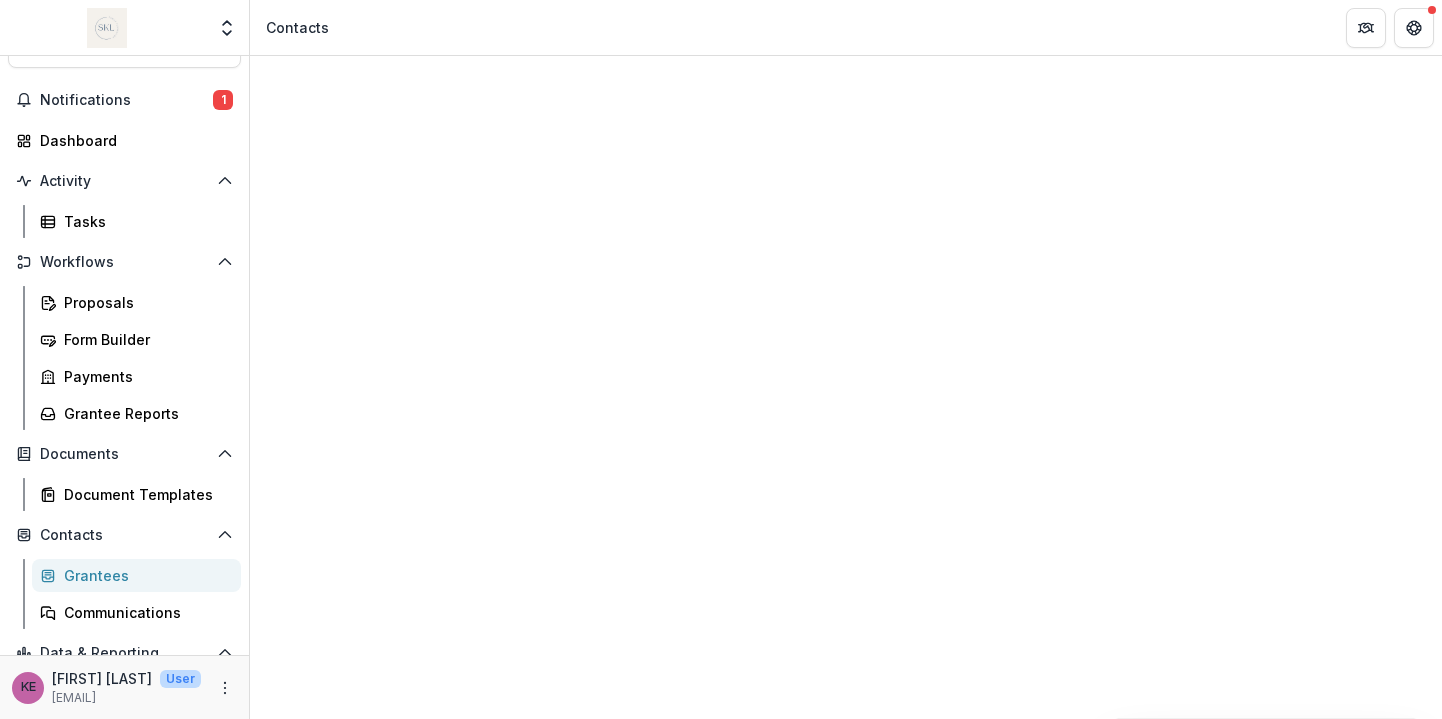 click on "New Entity" at bounding box center [442, 1332] 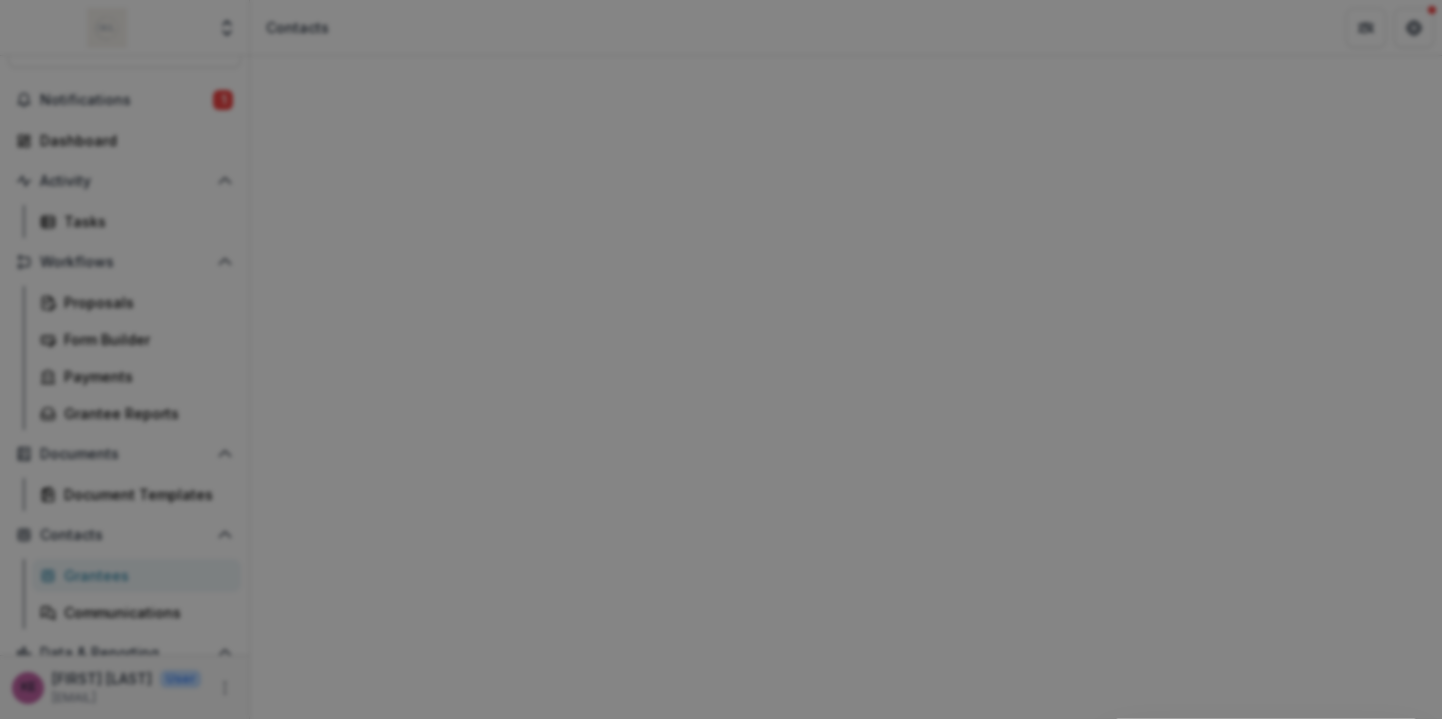 click on "Entity Name *" at bounding box center (181, 901) 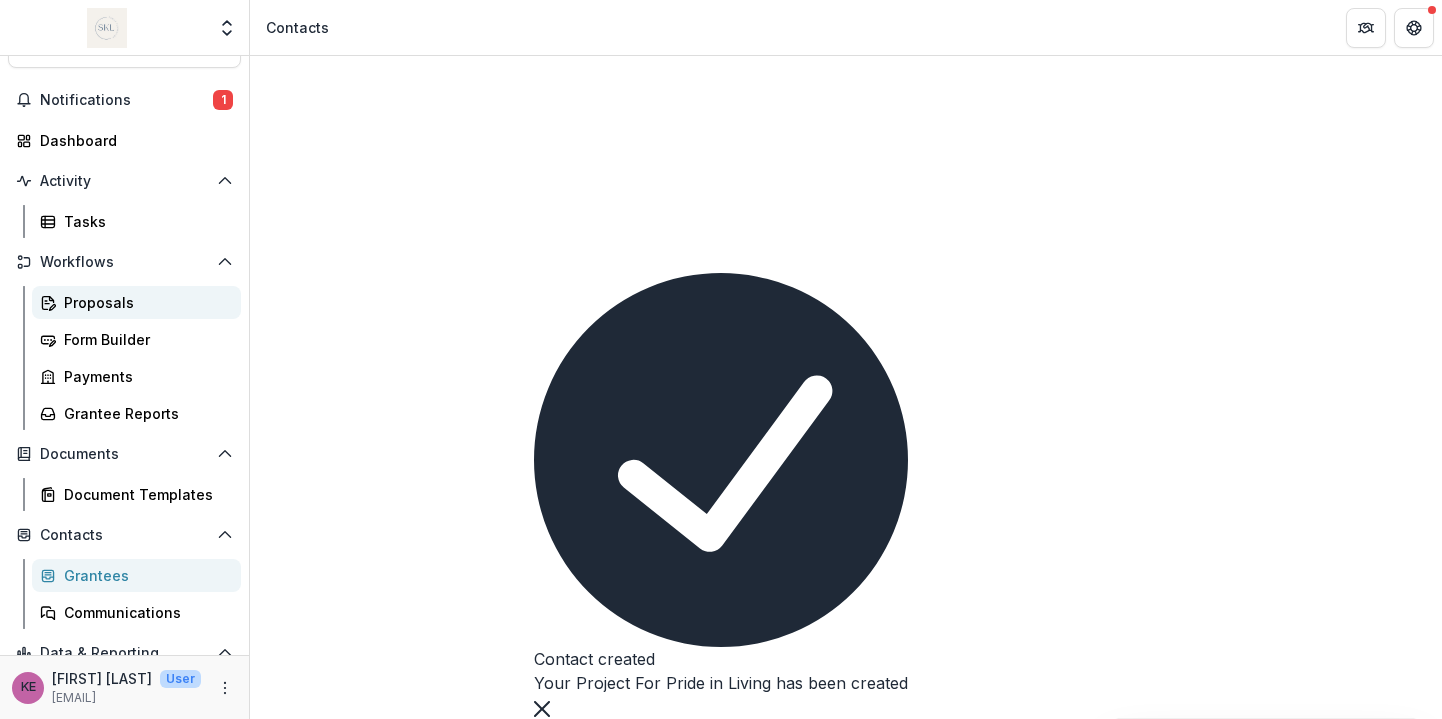 click on "Proposals" at bounding box center (136, 302) 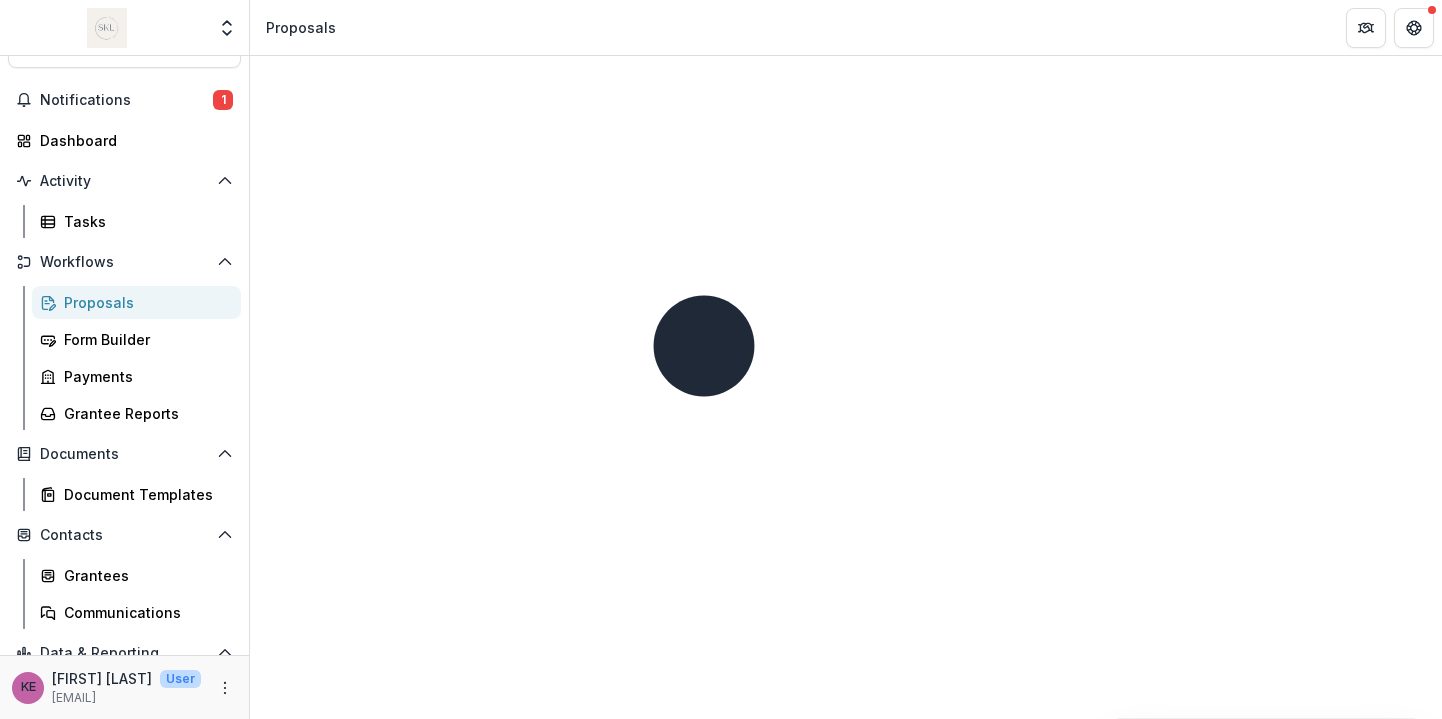 click on "You have an active session to review     proposals Impact Grants New Proposal Assigned to me Stages Invite to Submit LOI  ( ) Bulk Actions ( 0 ) Loading... Loading... LOI Submitted  ( ) Ready for Next Stage Bulk Actions ( 0 ) Loading... Loading... Review LOI  ( ) Ready for Next Stage Bulk Actions ( 0 ) Loading... Loading... Decline LOI  ( ) Bulk Actions ( 0 ) Loading... Loading... Invite to Complete Application  ( ) Bulk Actions ( 0 ) Loading... Loading... Submitted  ( ) Ready for Next Stage Bulk Actions ( 0 ) Loading... Loading... Application Review  ( ) Ready for Next Stage Bulk Actions ( 0 ) Loading... Loading... Recommendation to Board  ( ) Ready for Next Stage Bulk Actions ( 0 ) Loading... Loading... Approved  ( ) Ready for Next Stage Bulk Actions ( 0 ) Loading... Loading... Declined  ( ) Bulk Actions ( 0 ) Loading... Loading... Execute Grant Agreement  ( ) Ready for Next Stage Bulk Actions ( 0 ) Loading... Loading... Authorize Payment  ( ) Ready for Next Stage Bulk Actions ( 0 ) Loading... Loading...  (" at bounding box center (846, 2616) 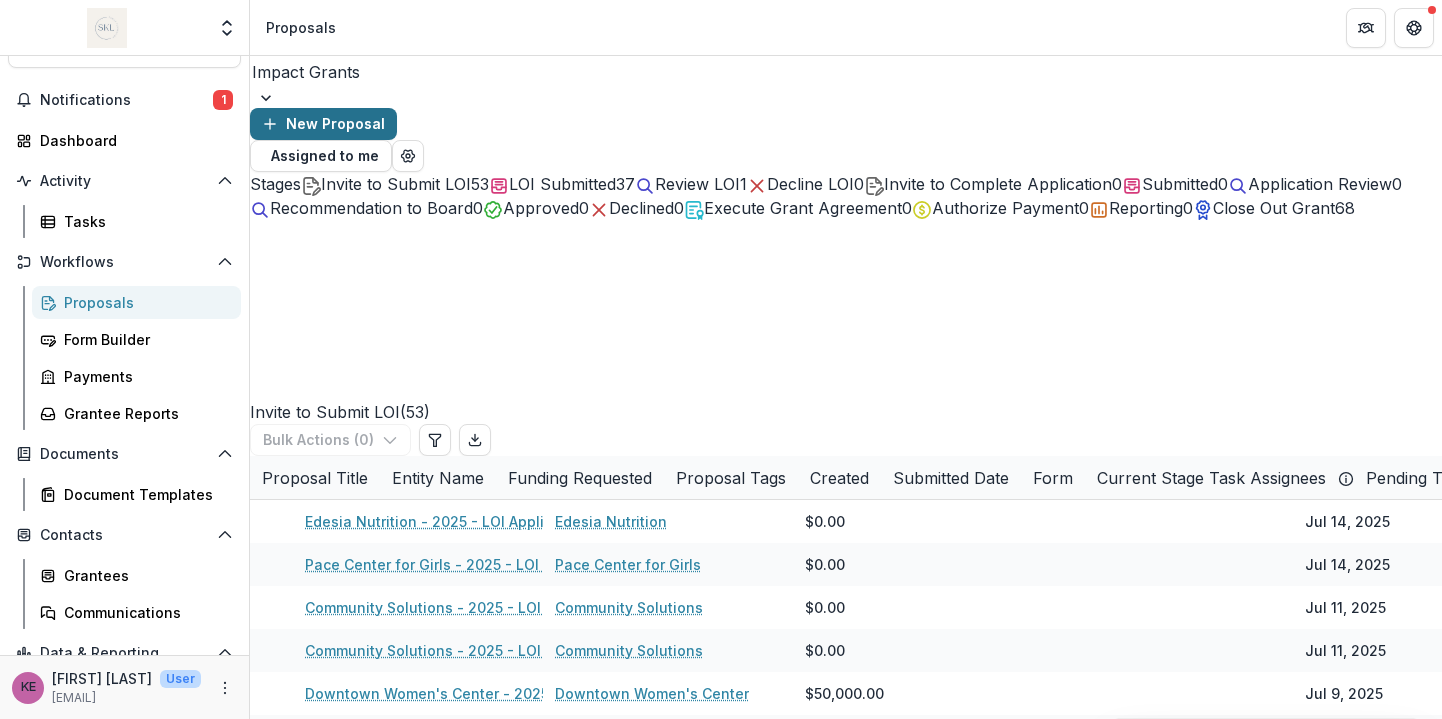 click on "New Proposal" at bounding box center [323, 124] 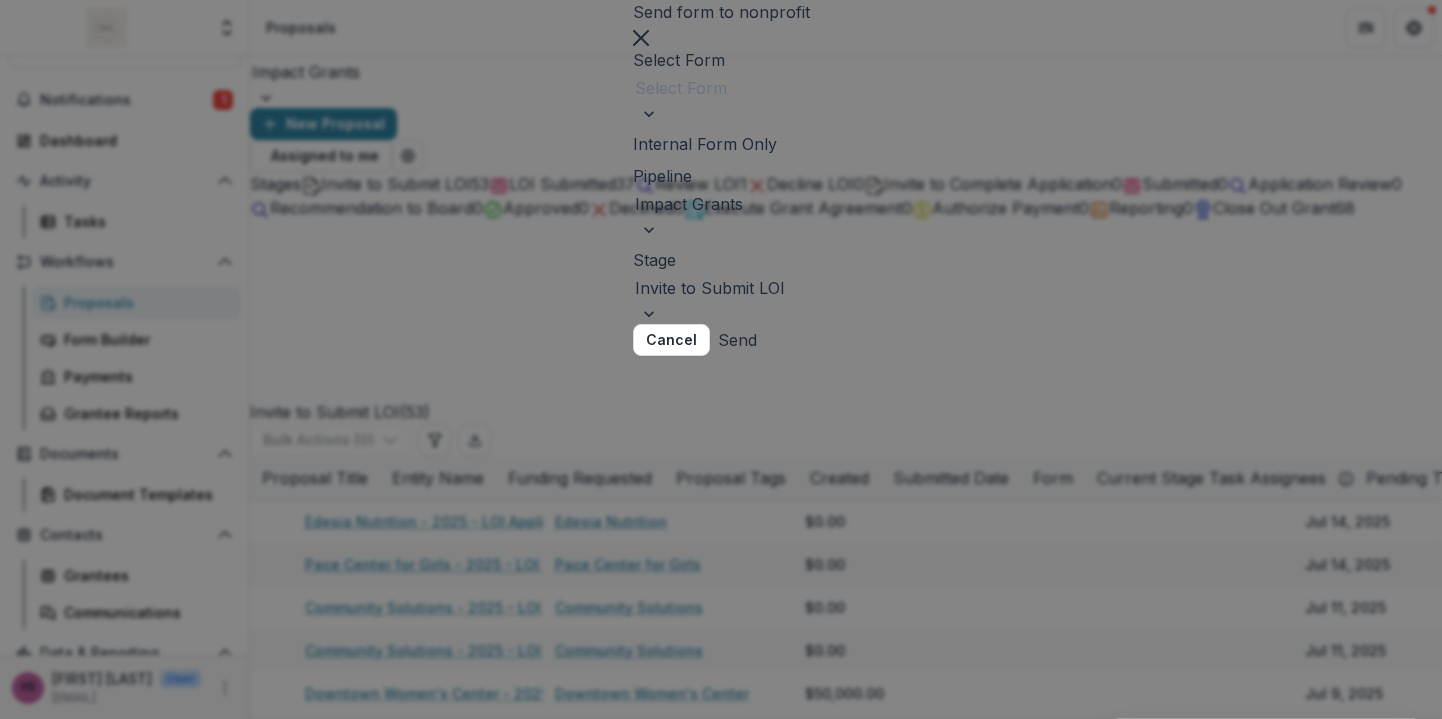 click at bounding box center (721, 88) 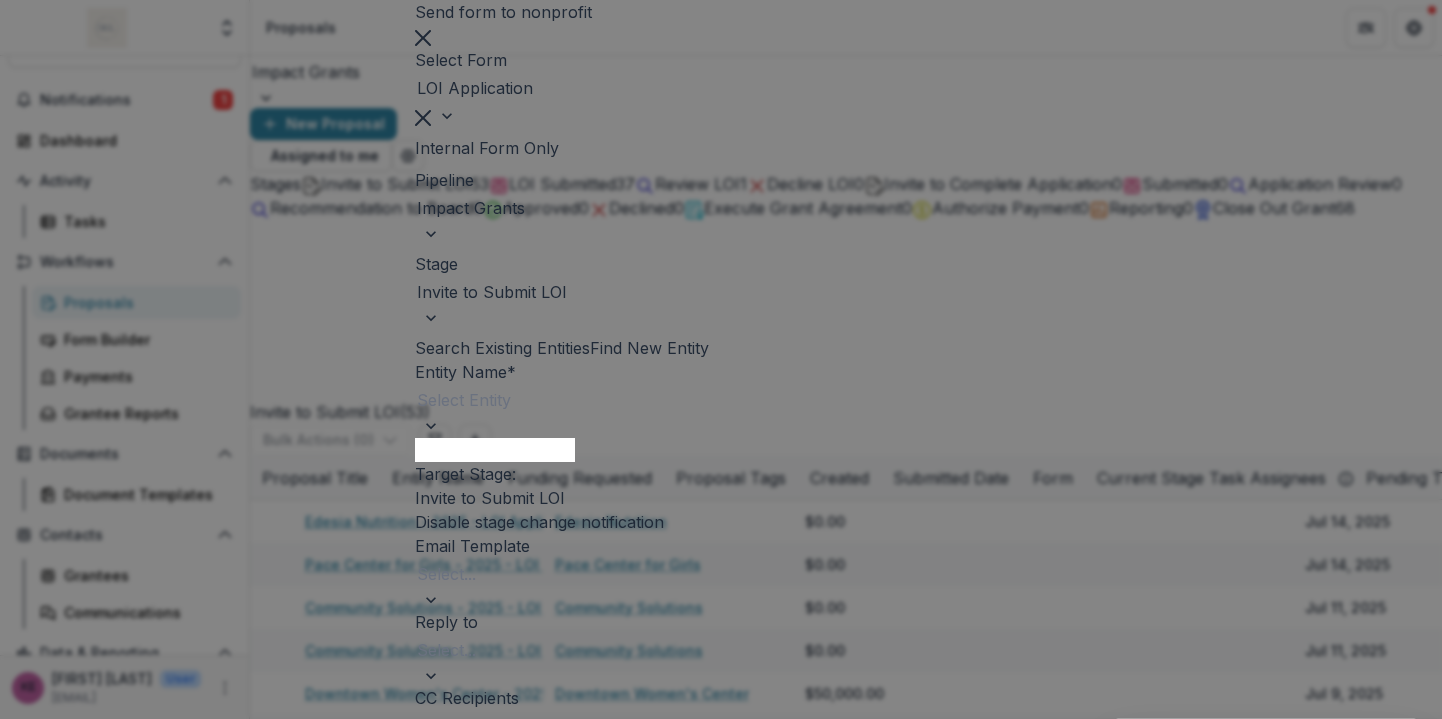 click at bounding box center (721, 400) 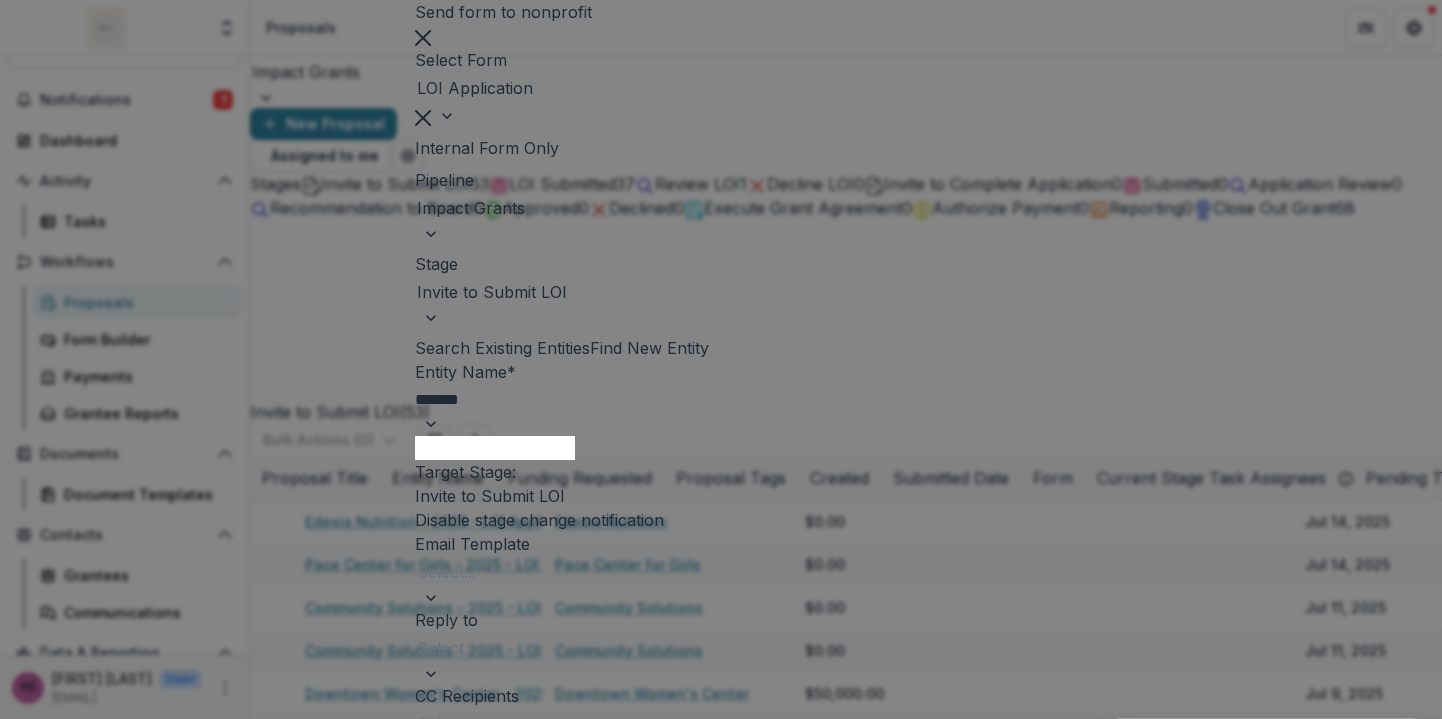 type on "*******" 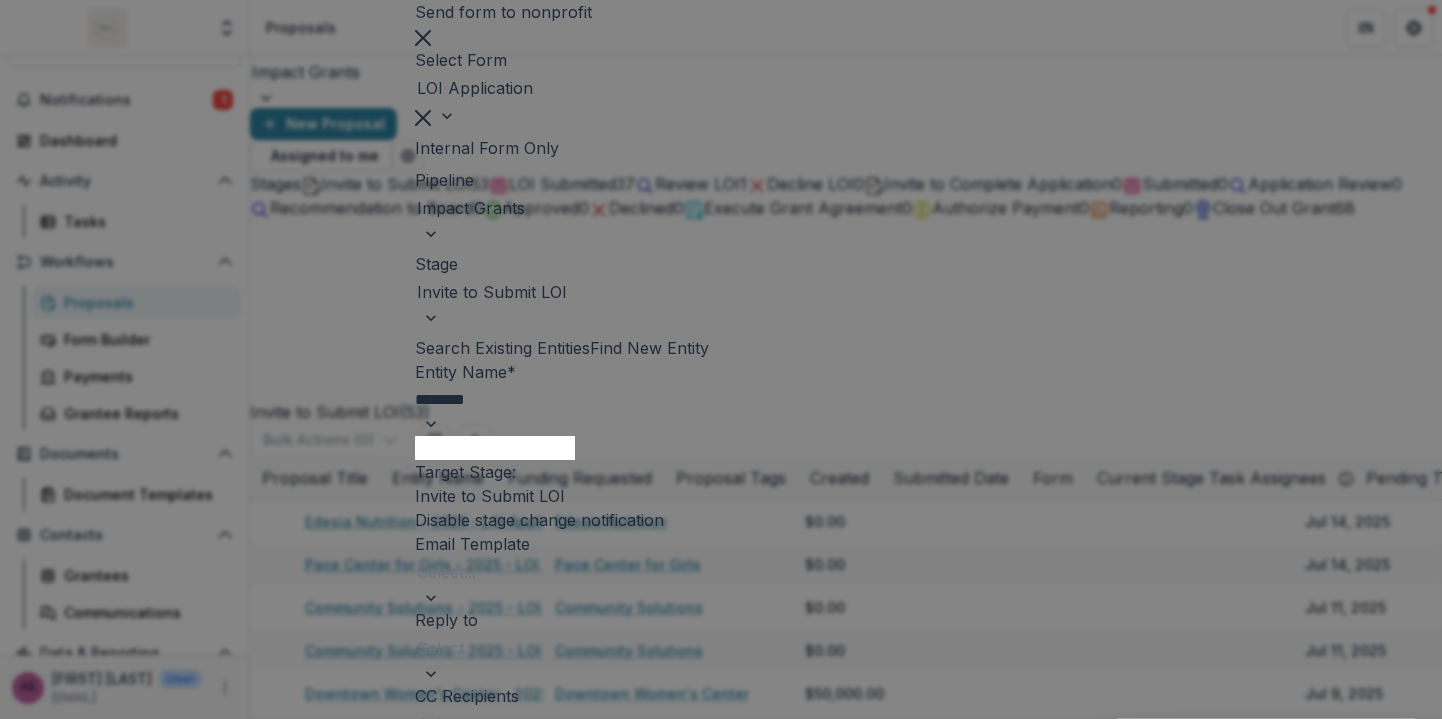 click on "Project For Pride in Living" at bounding box center [721, 731] 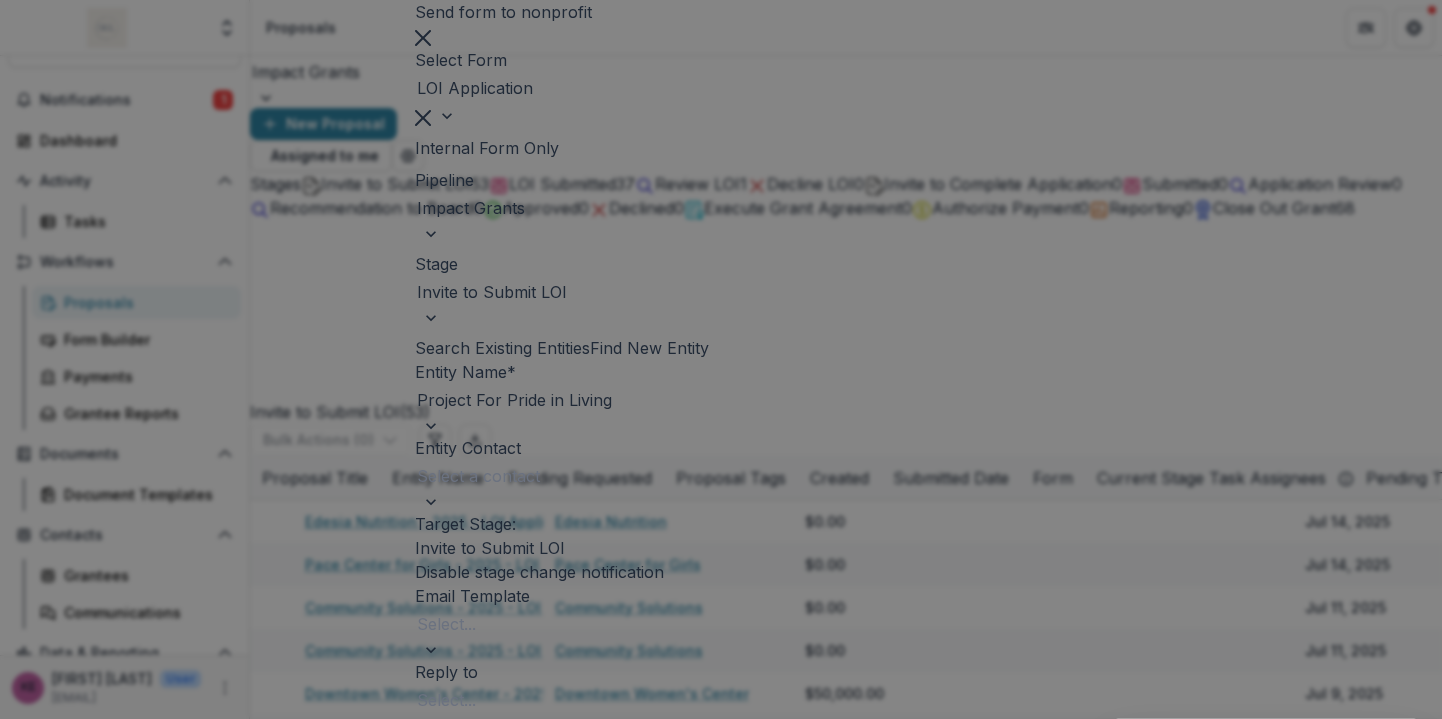 click at bounding box center (721, 476) 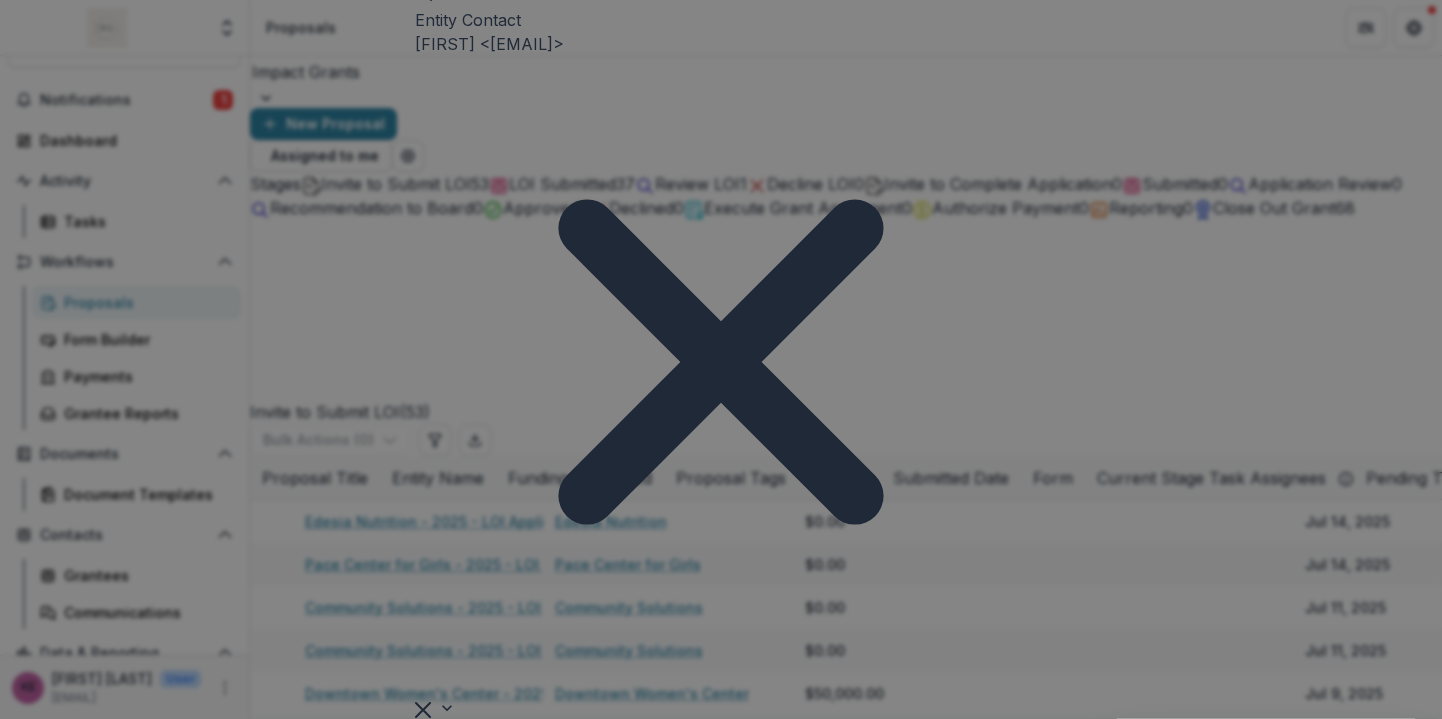scroll, scrollTop: 636, scrollLeft: 0, axis: vertical 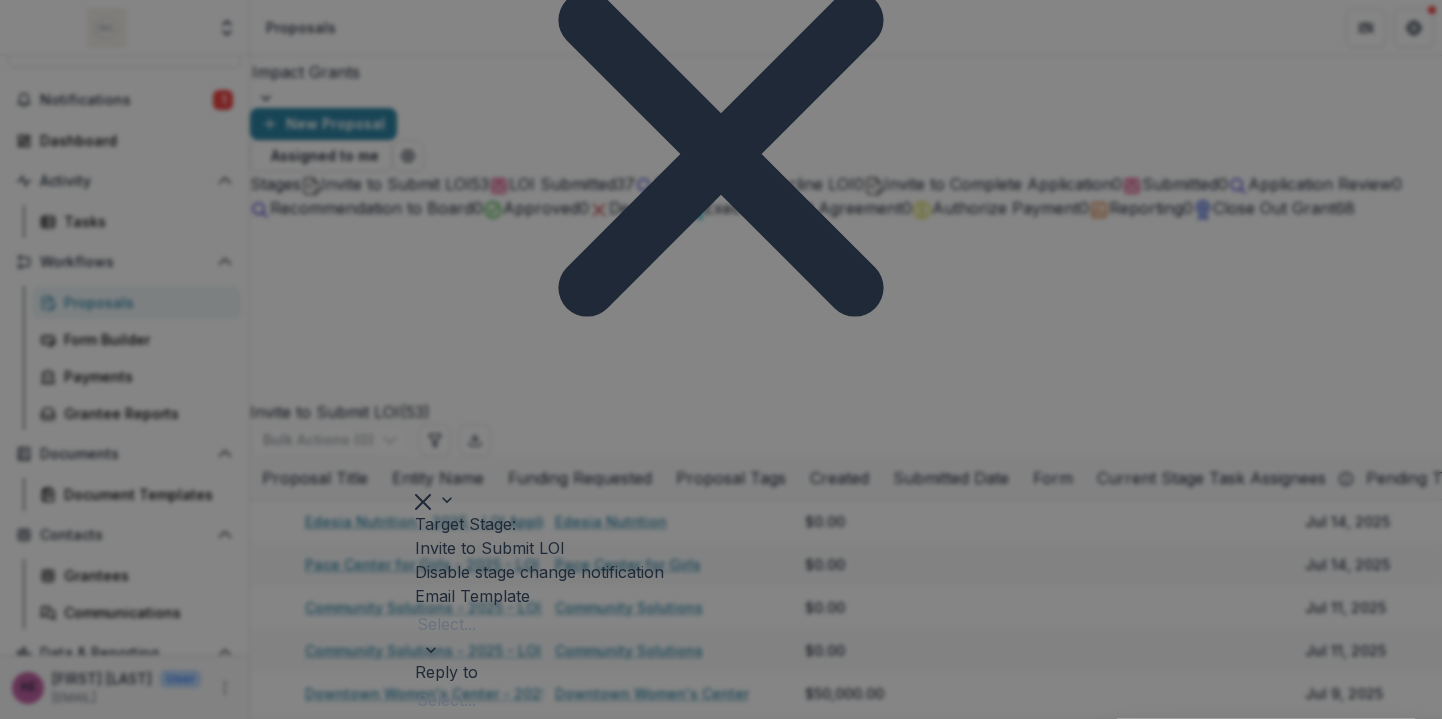click at bounding box center [721, 624] 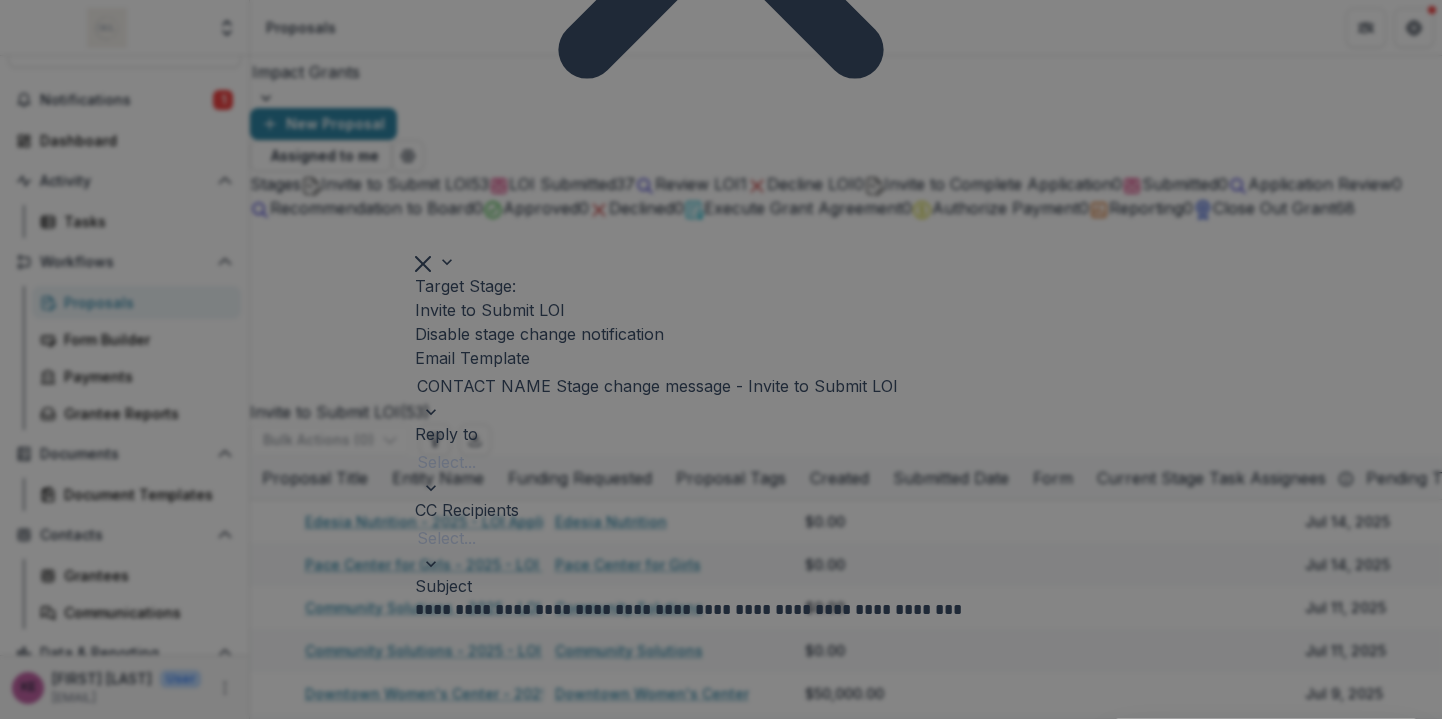 scroll, scrollTop: 1196, scrollLeft: 0, axis: vertical 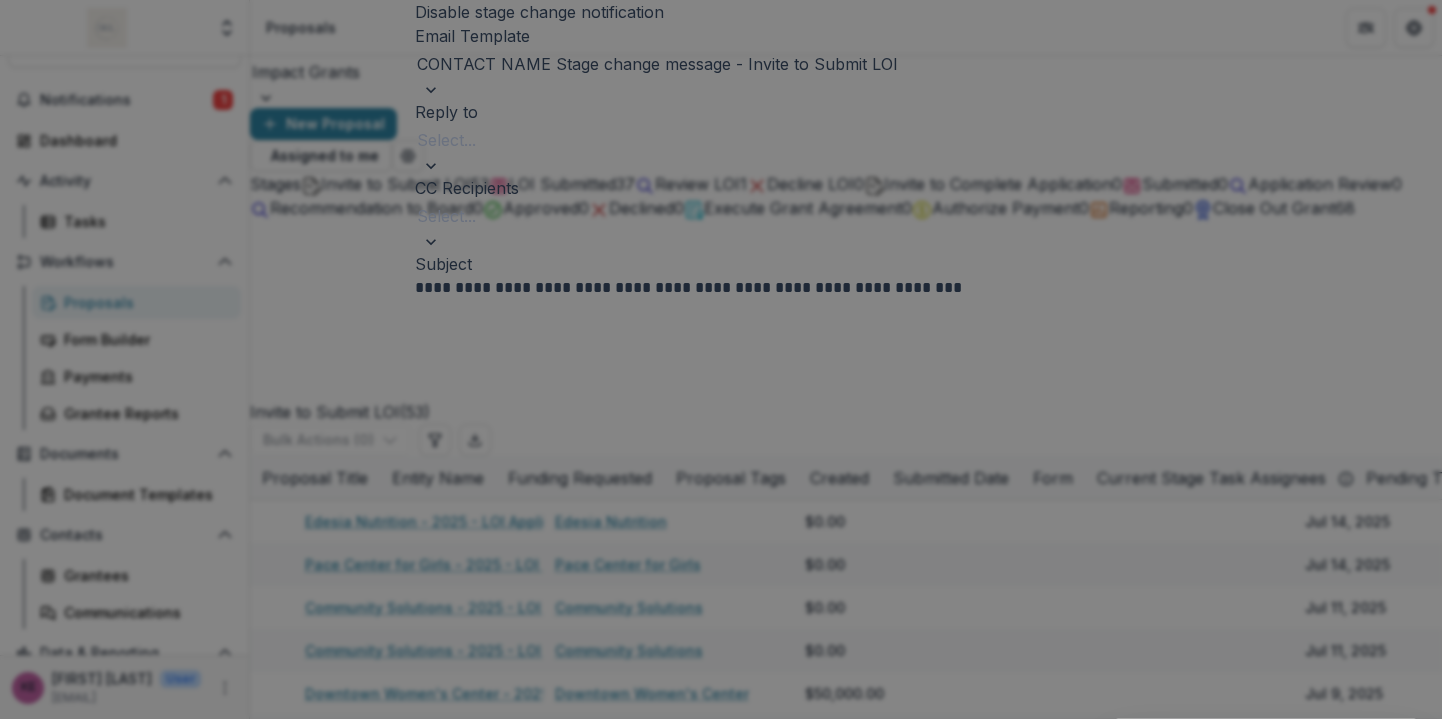 click on "Send" at bounding box center (519, 1880) 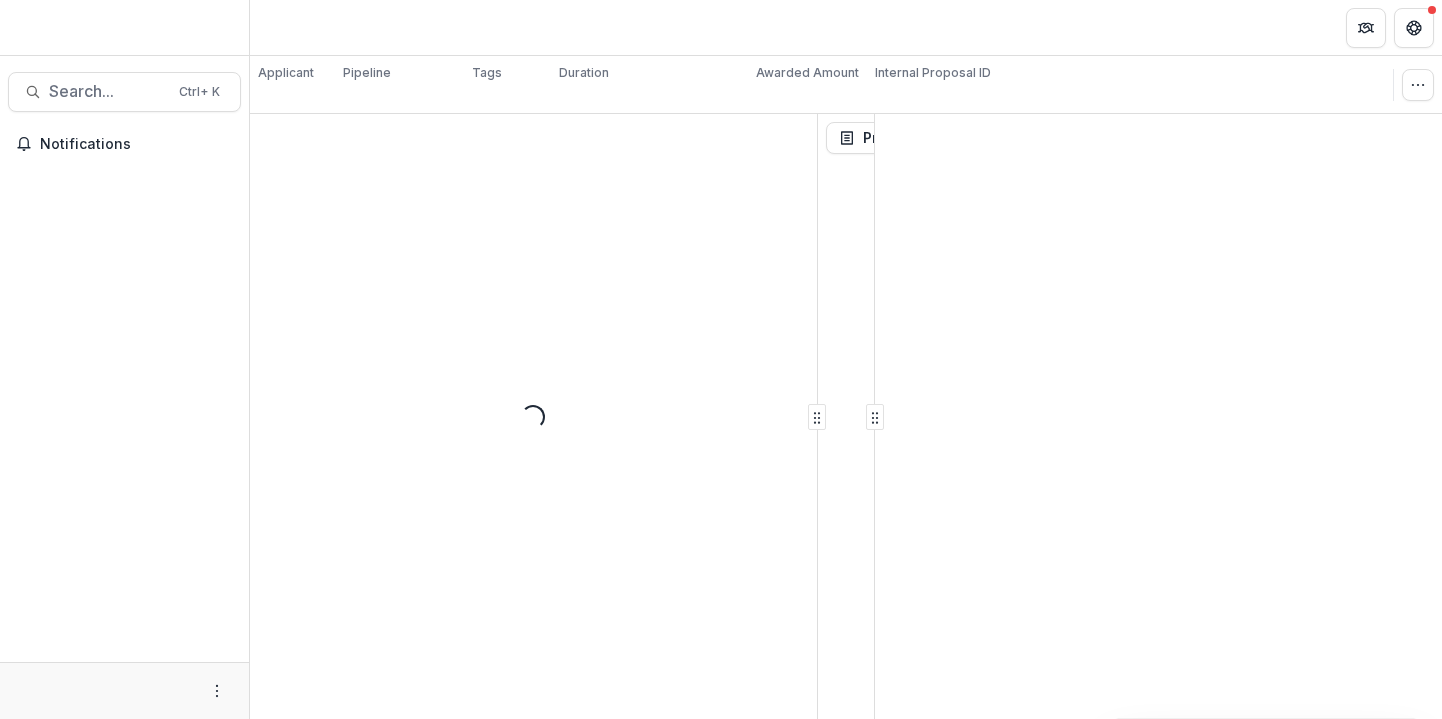 scroll, scrollTop: 0, scrollLeft: 0, axis: both 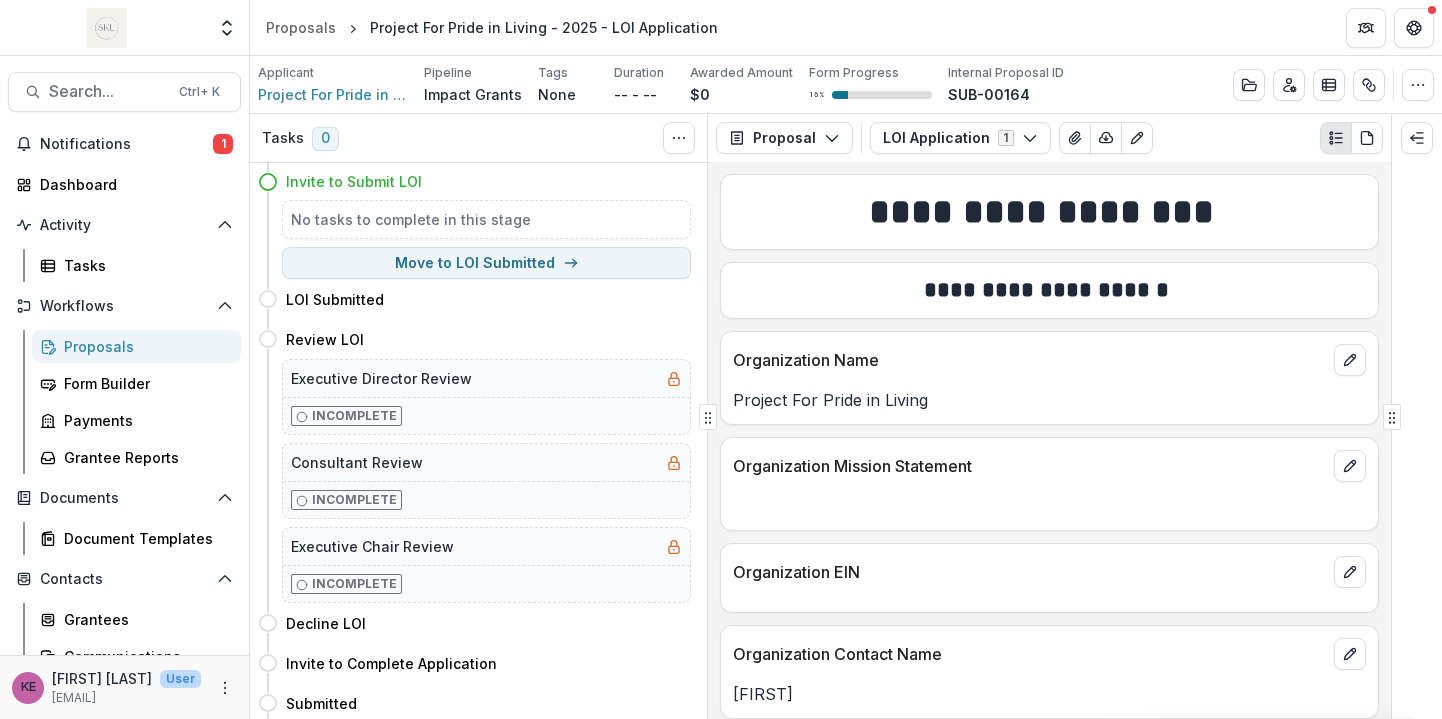 click on "Applicant [ORG] Pipeline Impact Grants Tags None All tags Duration --   -- Awarded Amount [PRICE] Form Progress 16 % Internal Proposal ID SUB-00164 Edit Details Change History Key Milestones Change Pipeline Archive Delete Proposal" at bounding box center [846, 84] 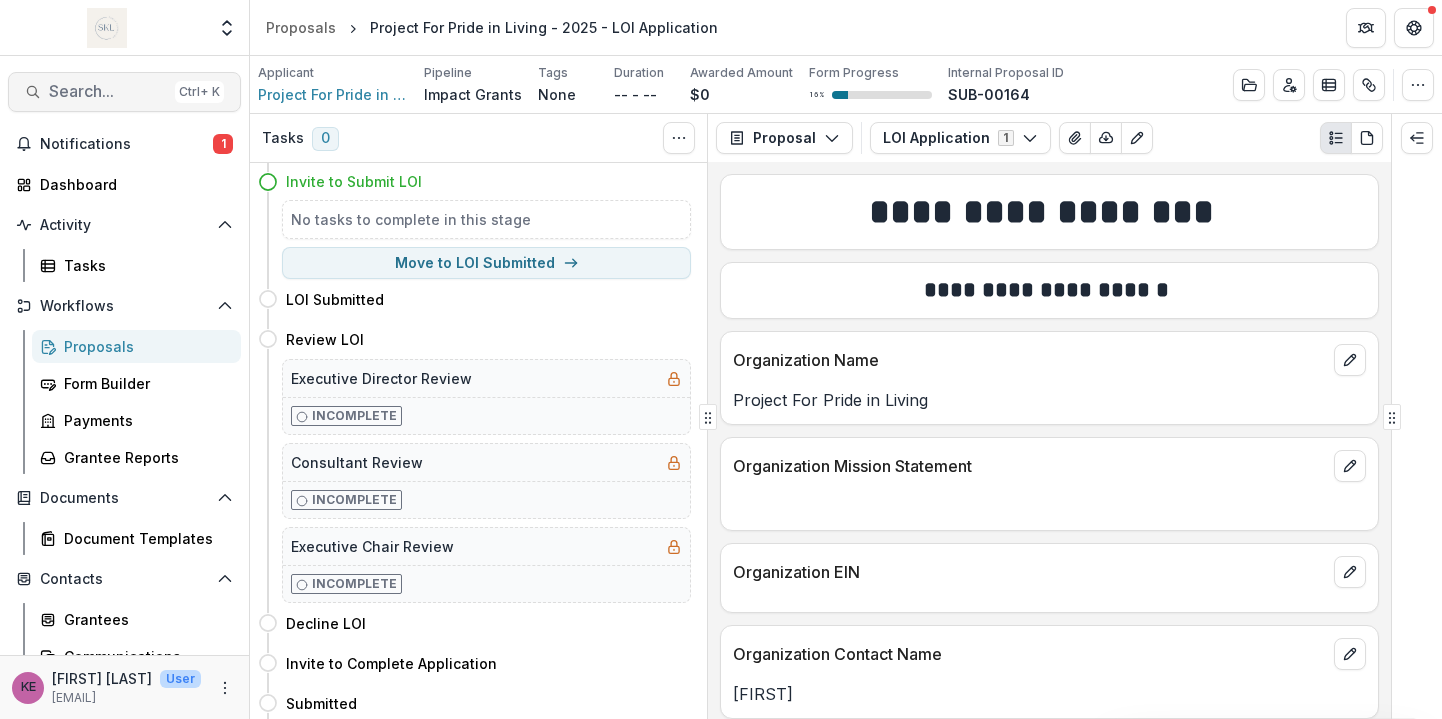 click on "Search..." at bounding box center [108, 91] 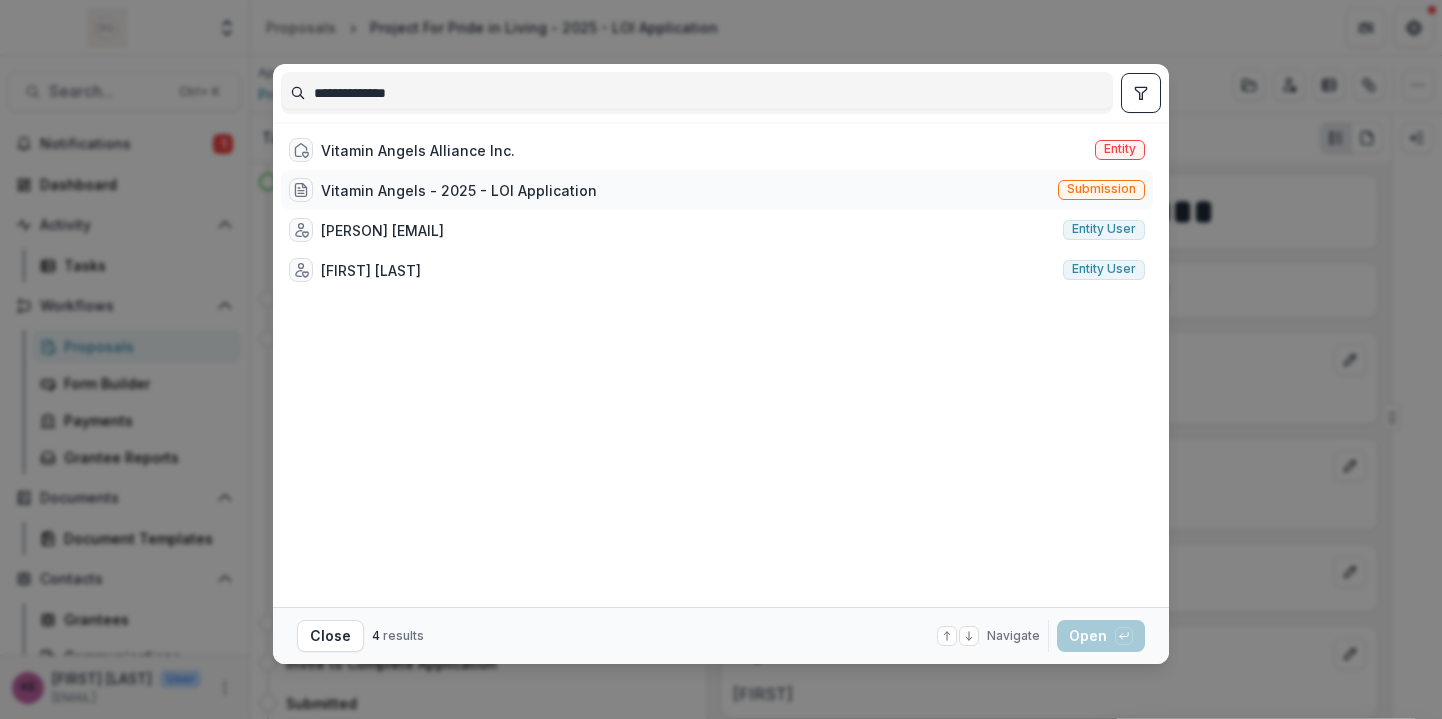 type on "**********" 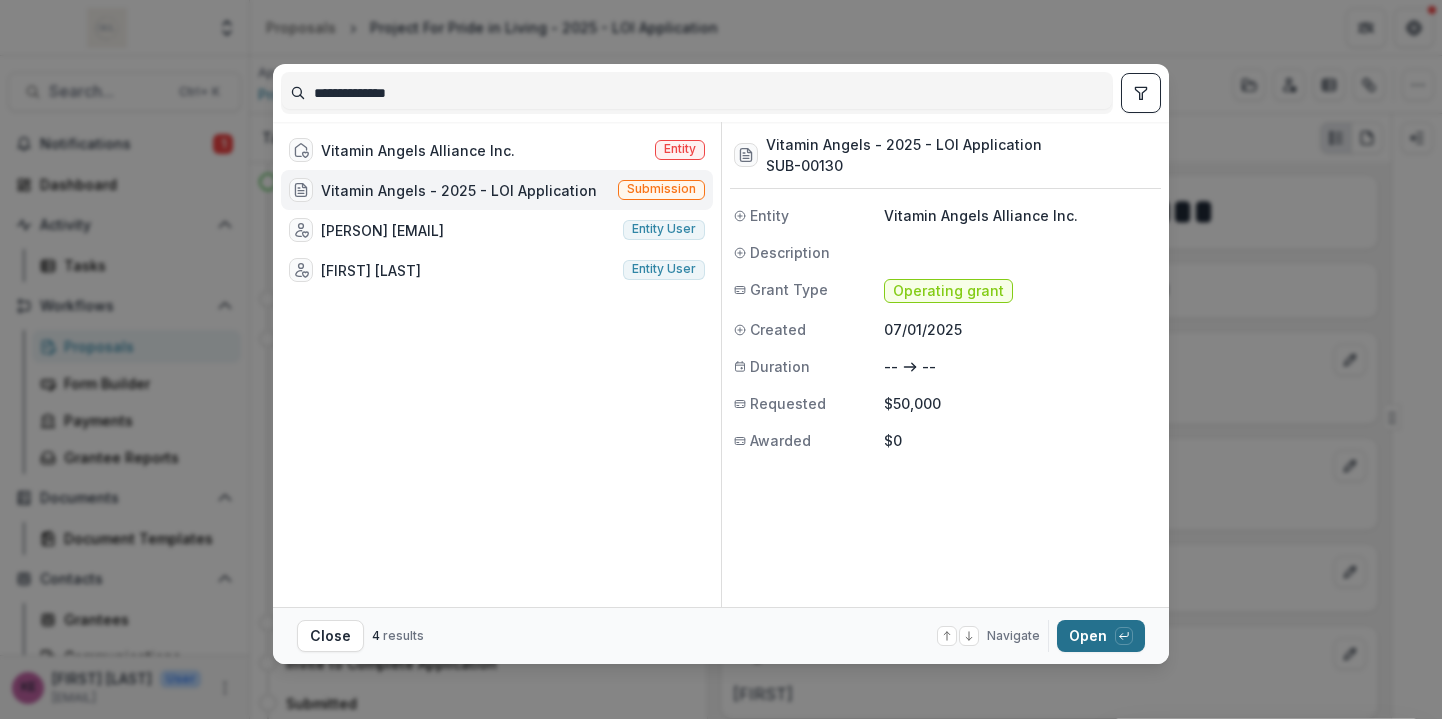 click on "Open with enter key" at bounding box center (1101, 636) 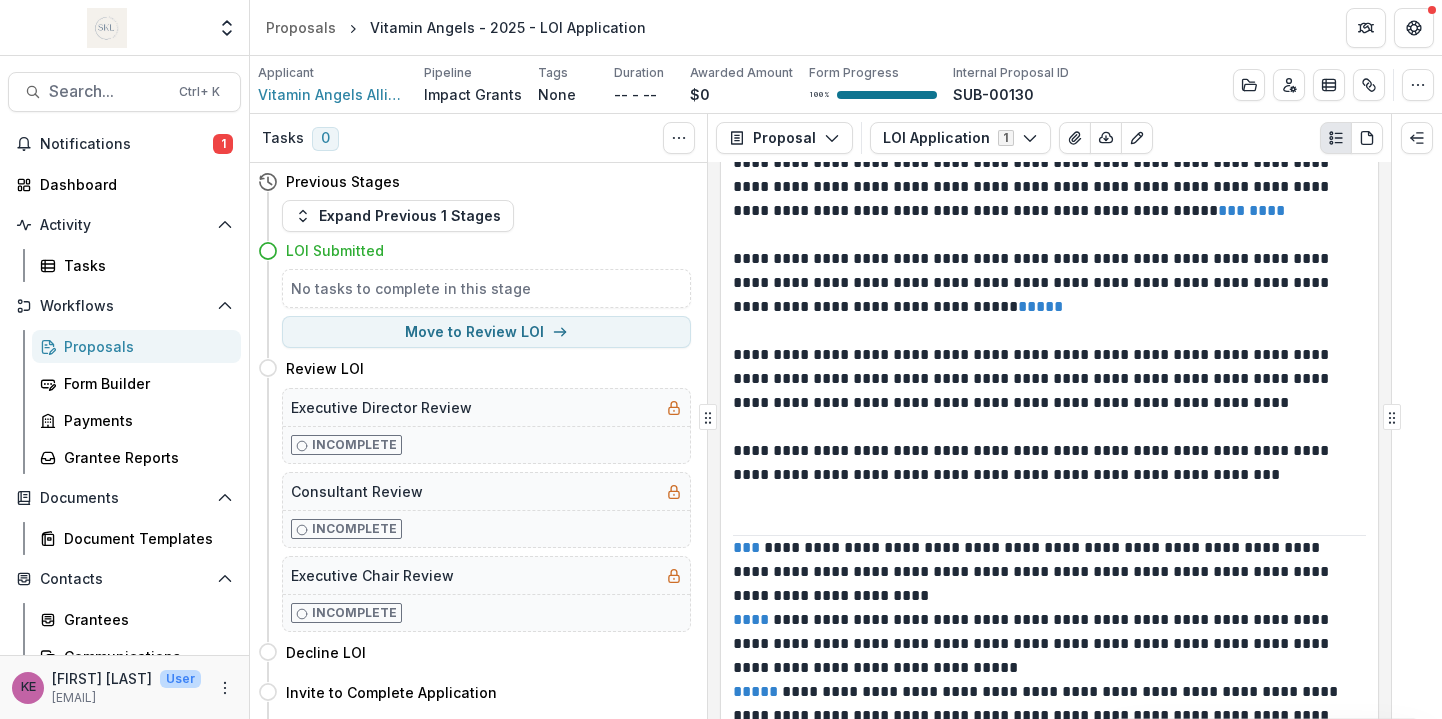 scroll, scrollTop: 4123, scrollLeft: 0, axis: vertical 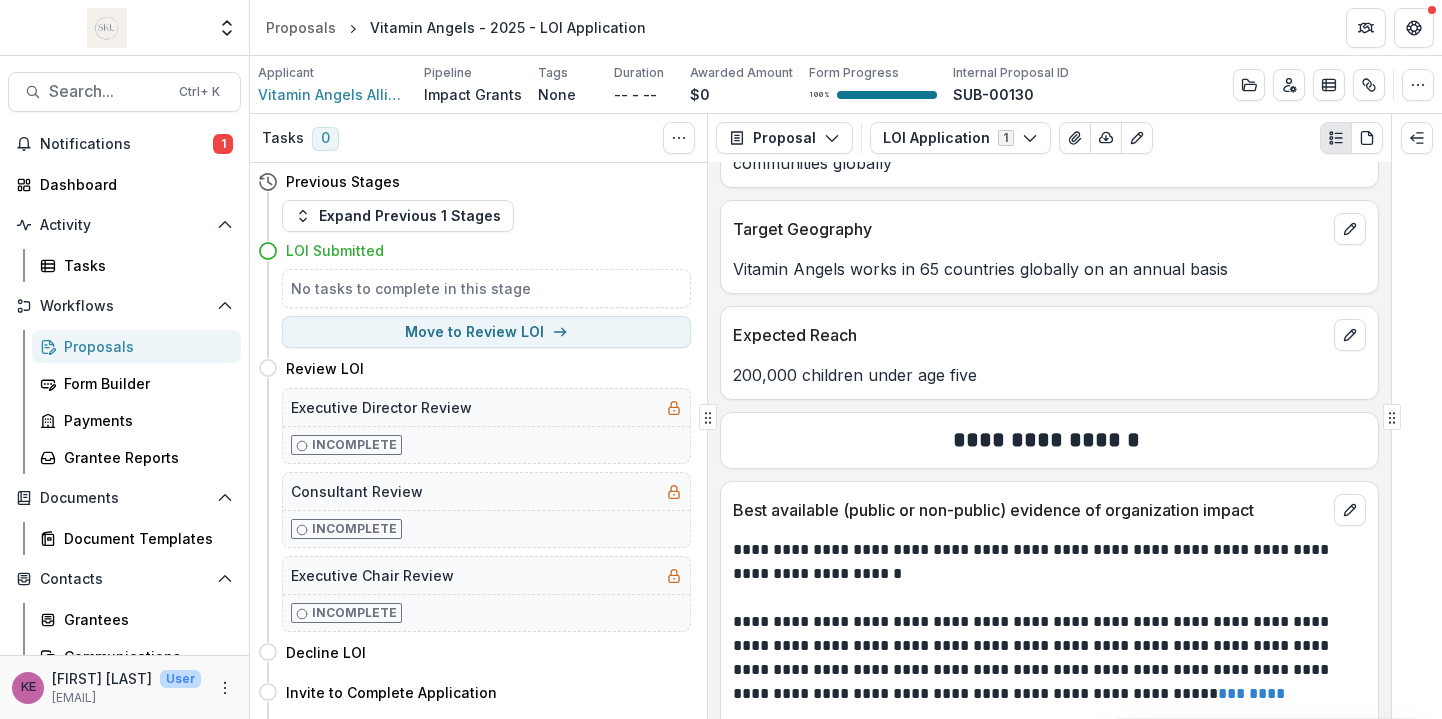 click on "**********" at bounding box center (1047, 658) 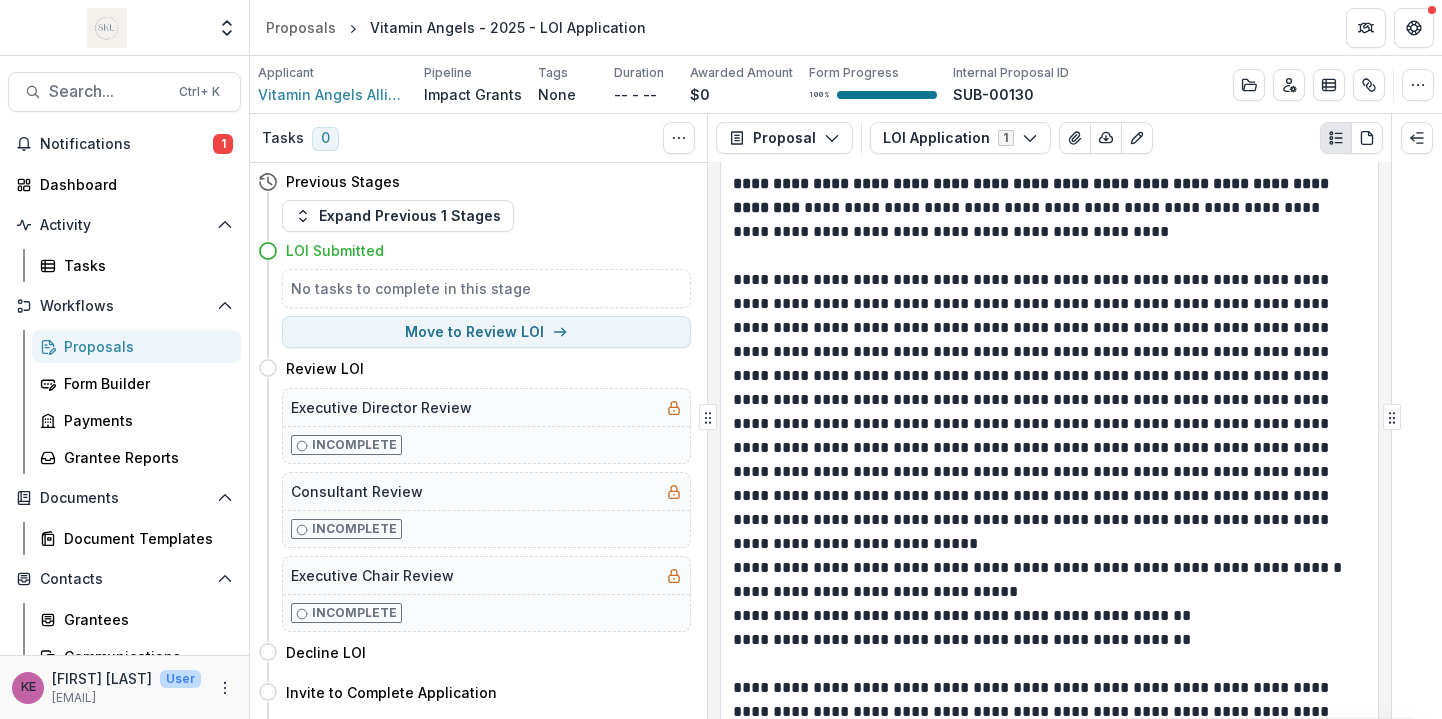 scroll, scrollTop: 1573, scrollLeft: 0, axis: vertical 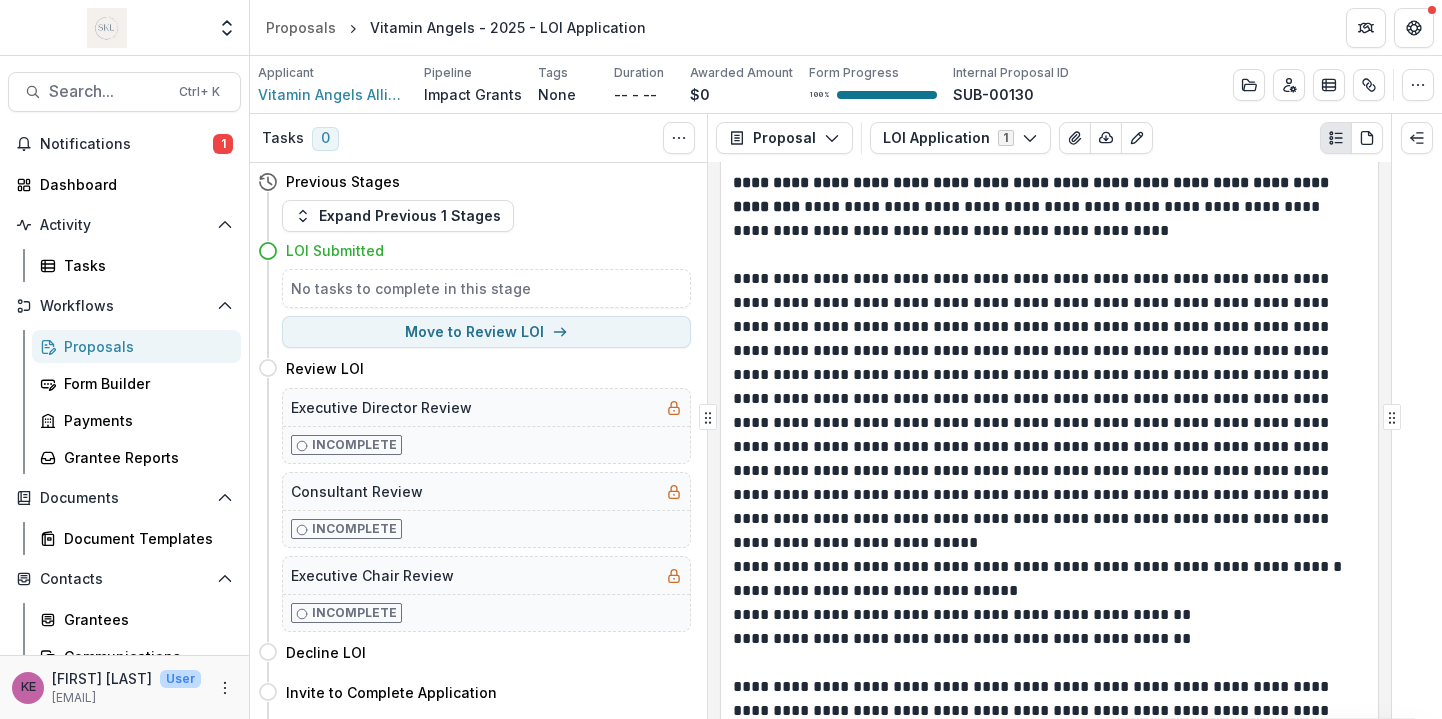 click on "**********" at bounding box center [1047, 399] 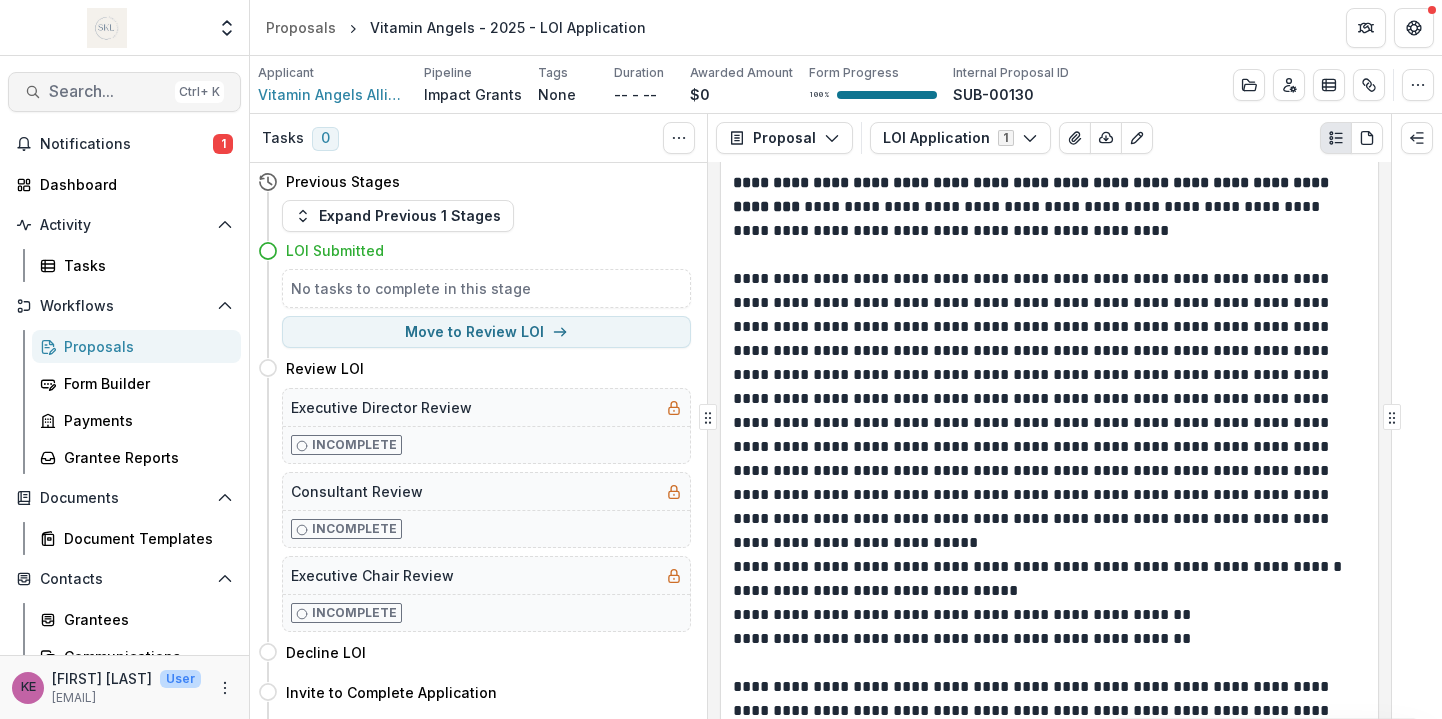 click on "Search..." at bounding box center [108, 91] 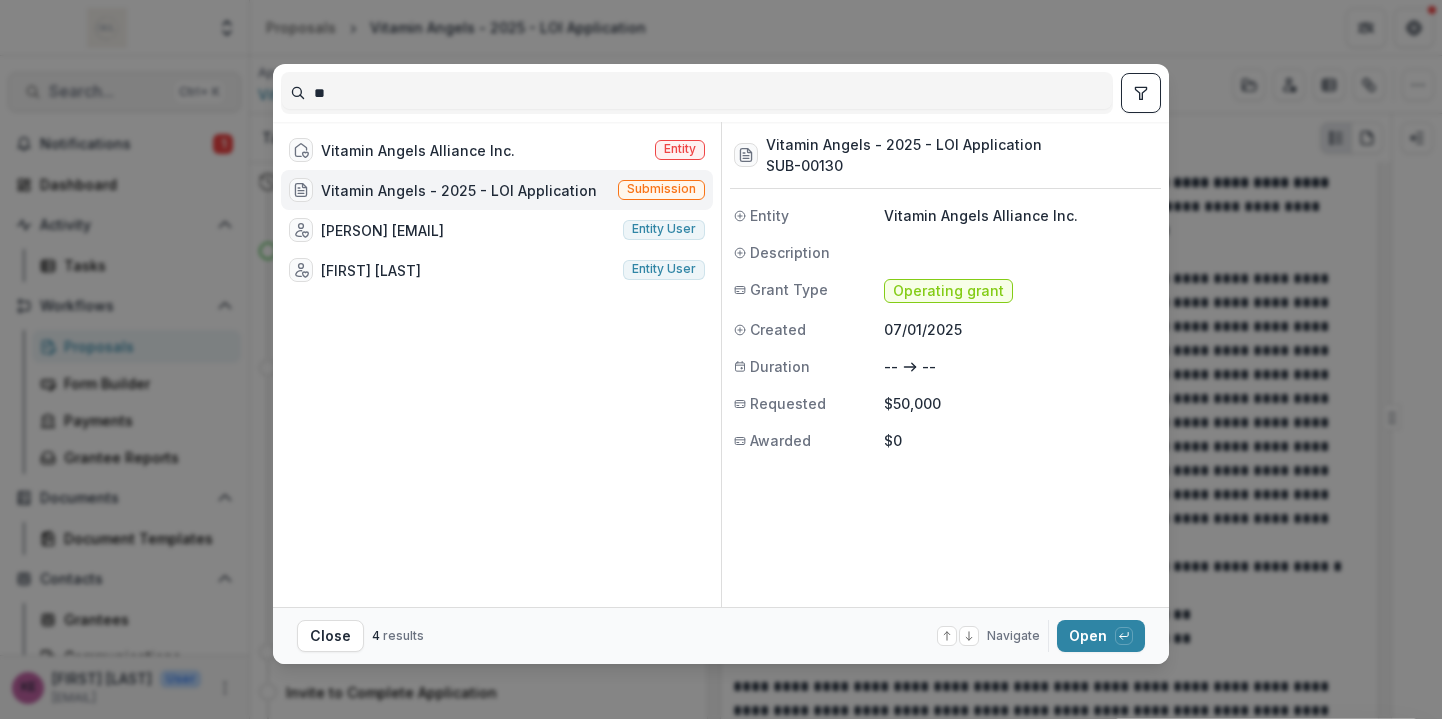 type on "*" 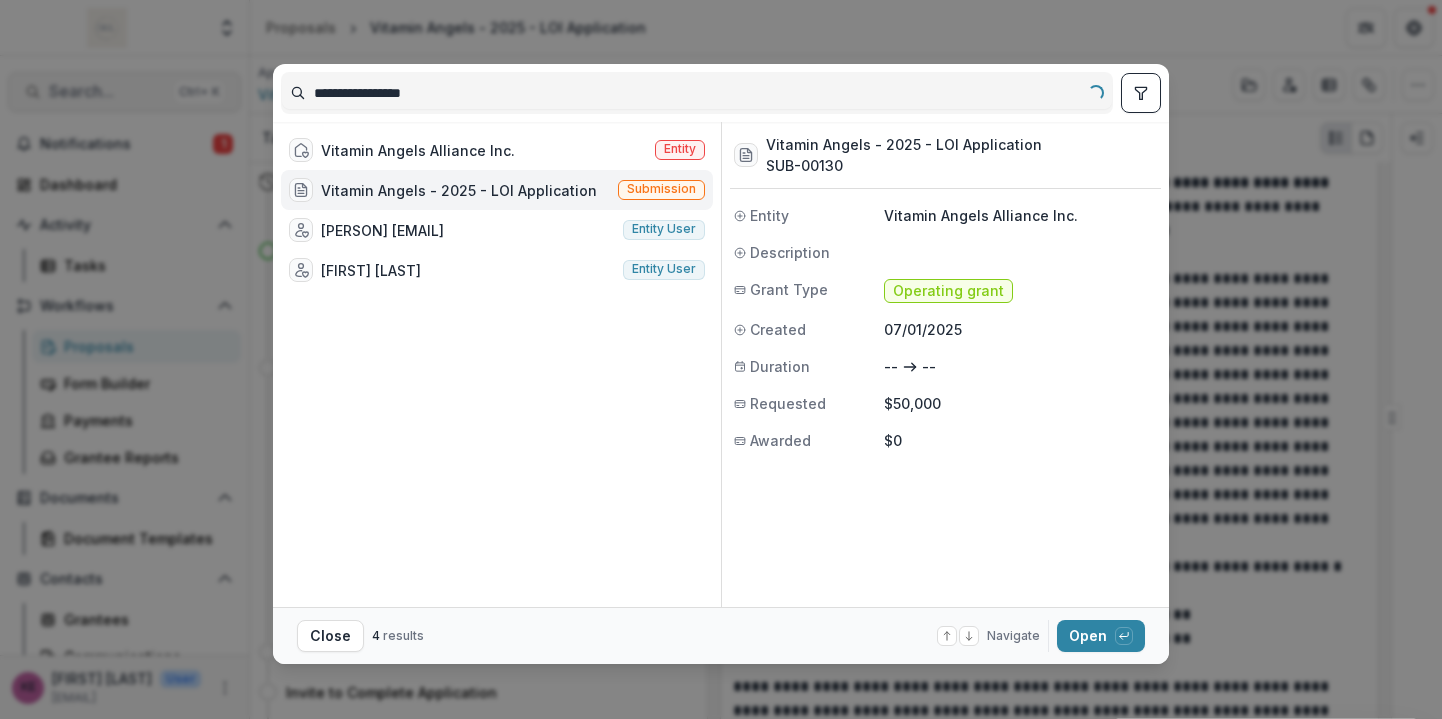 type on "**********" 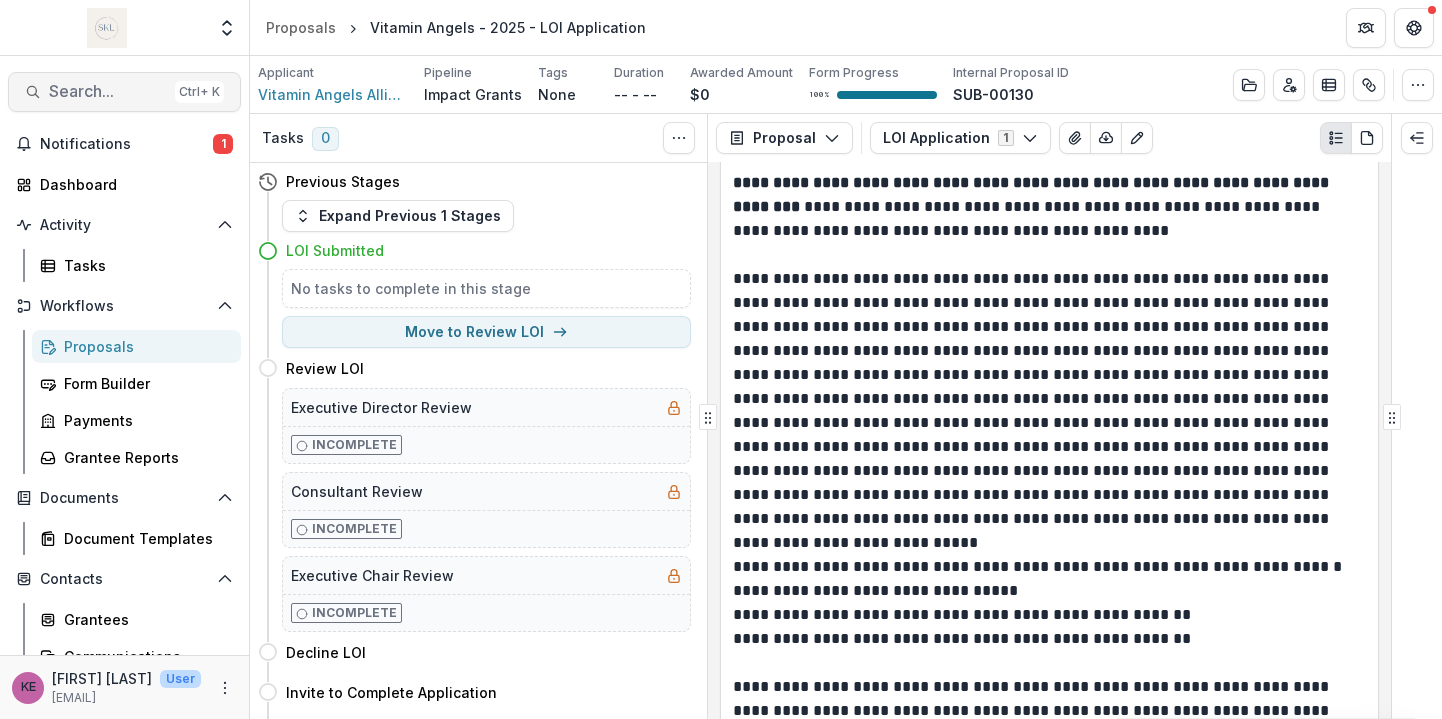 click on "Search..." at bounding box center [108, 91] 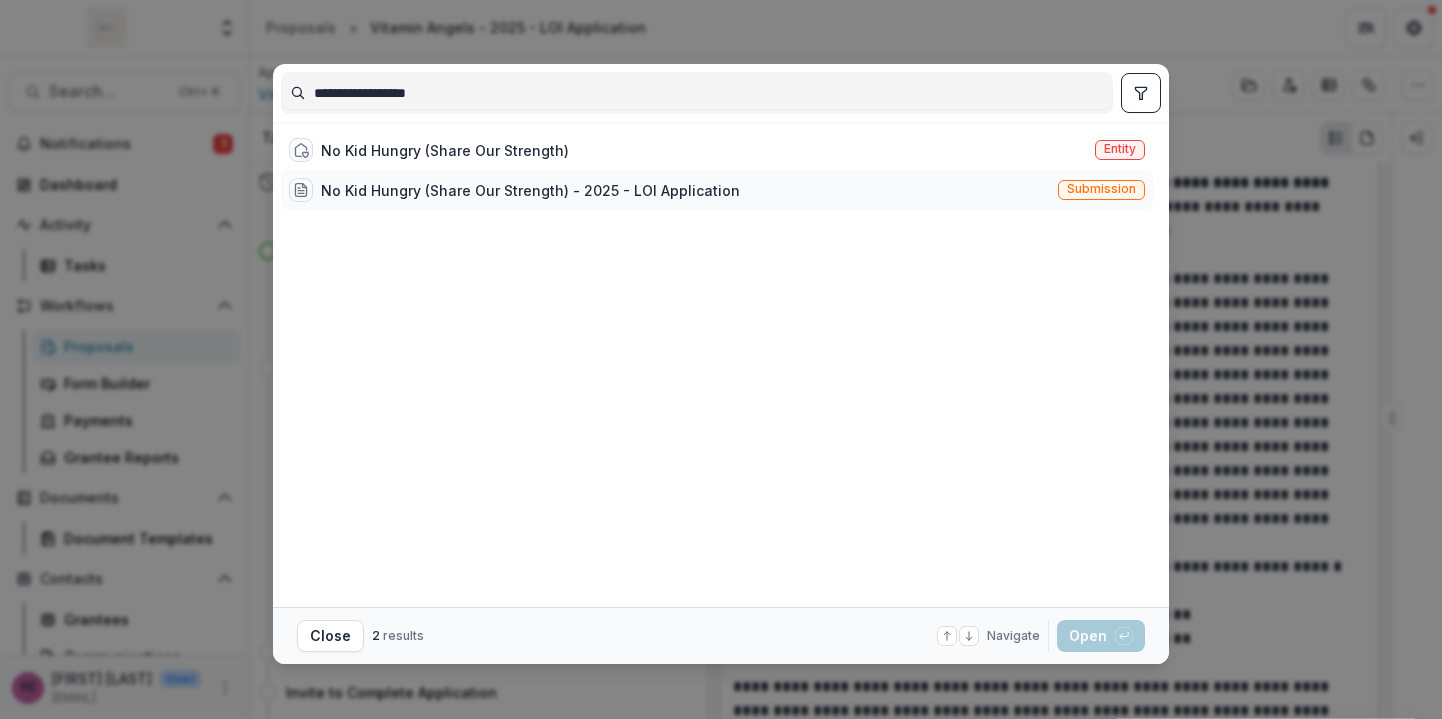 click on "No Kid Hungry (Share Our Strength) - 2025 - LOI Application" at bounding box center (530, 190) 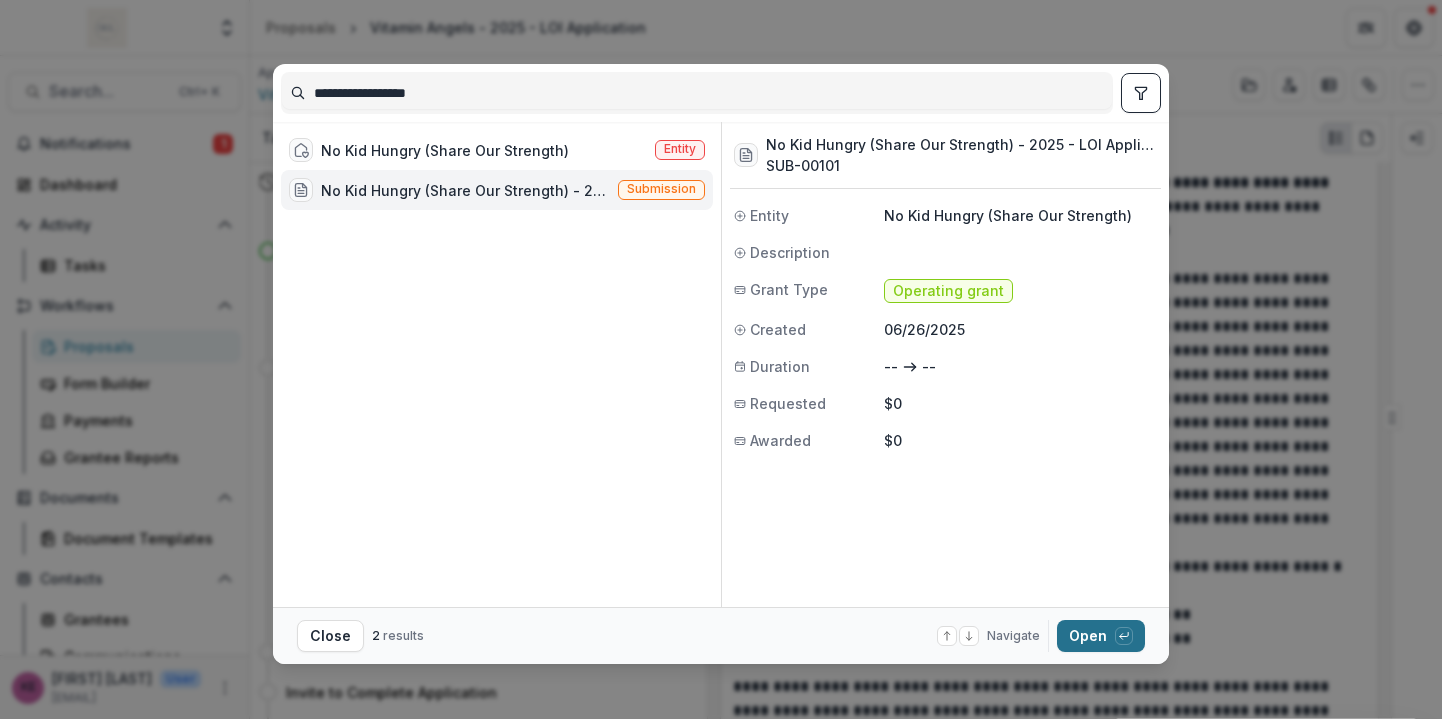 click on "Open with enter key" at bounding box center [1101, 636] 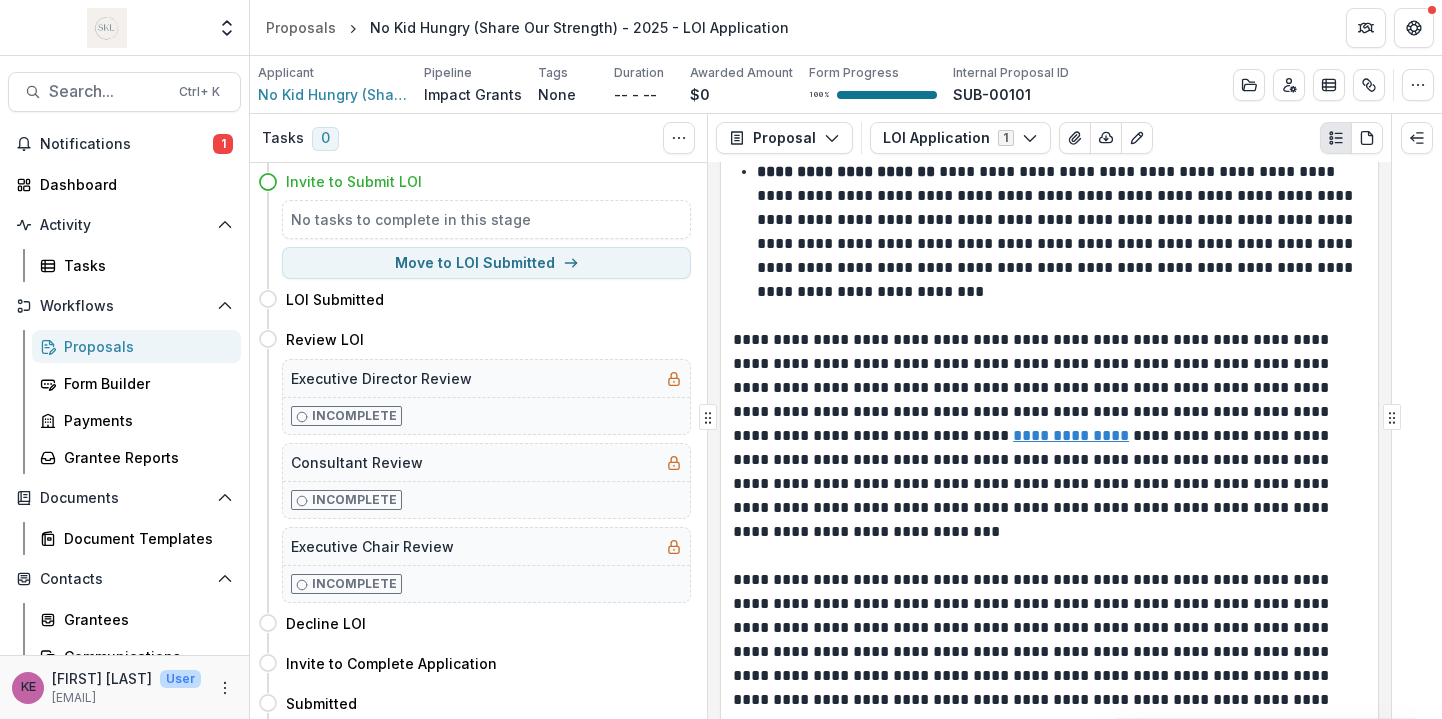 scroll, scrollTop: 1729, scrollLeft: 0, axis: vertical 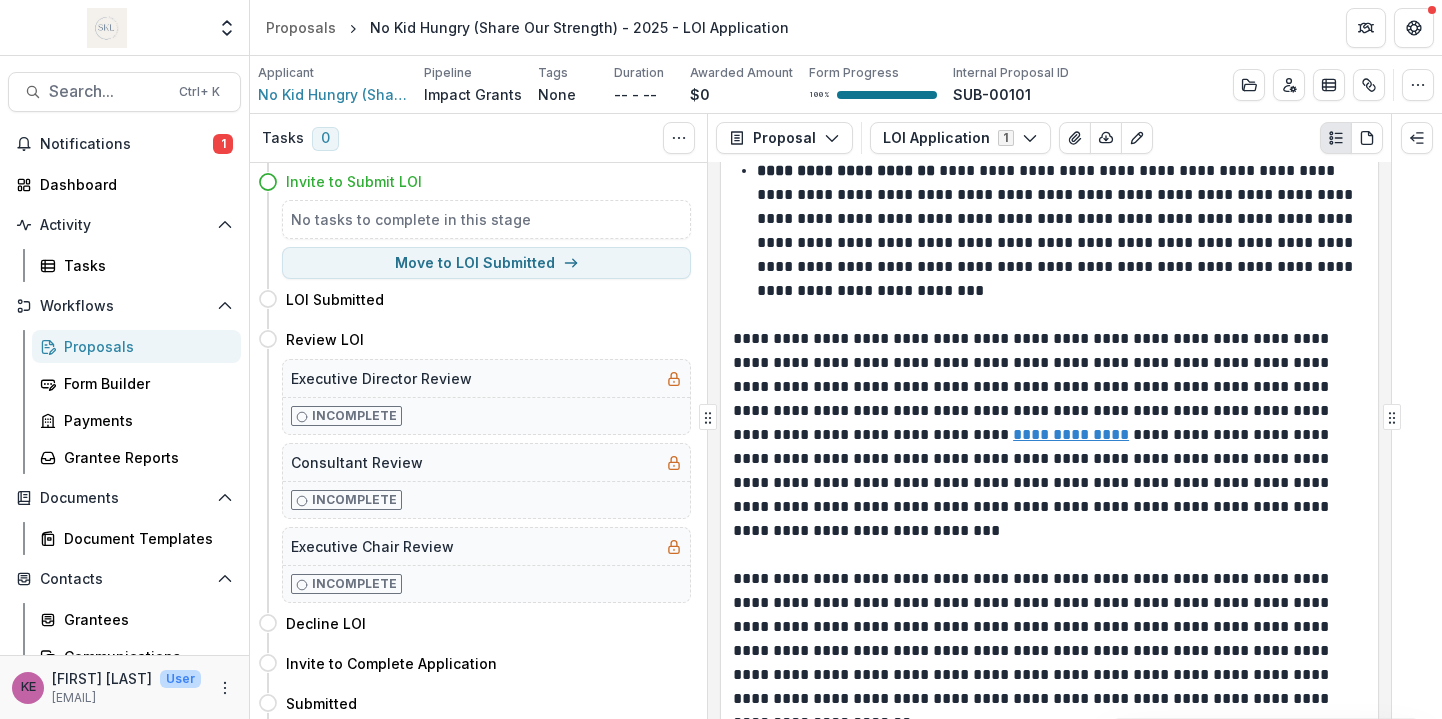click on "**********" at bounding box center [1047, 447] 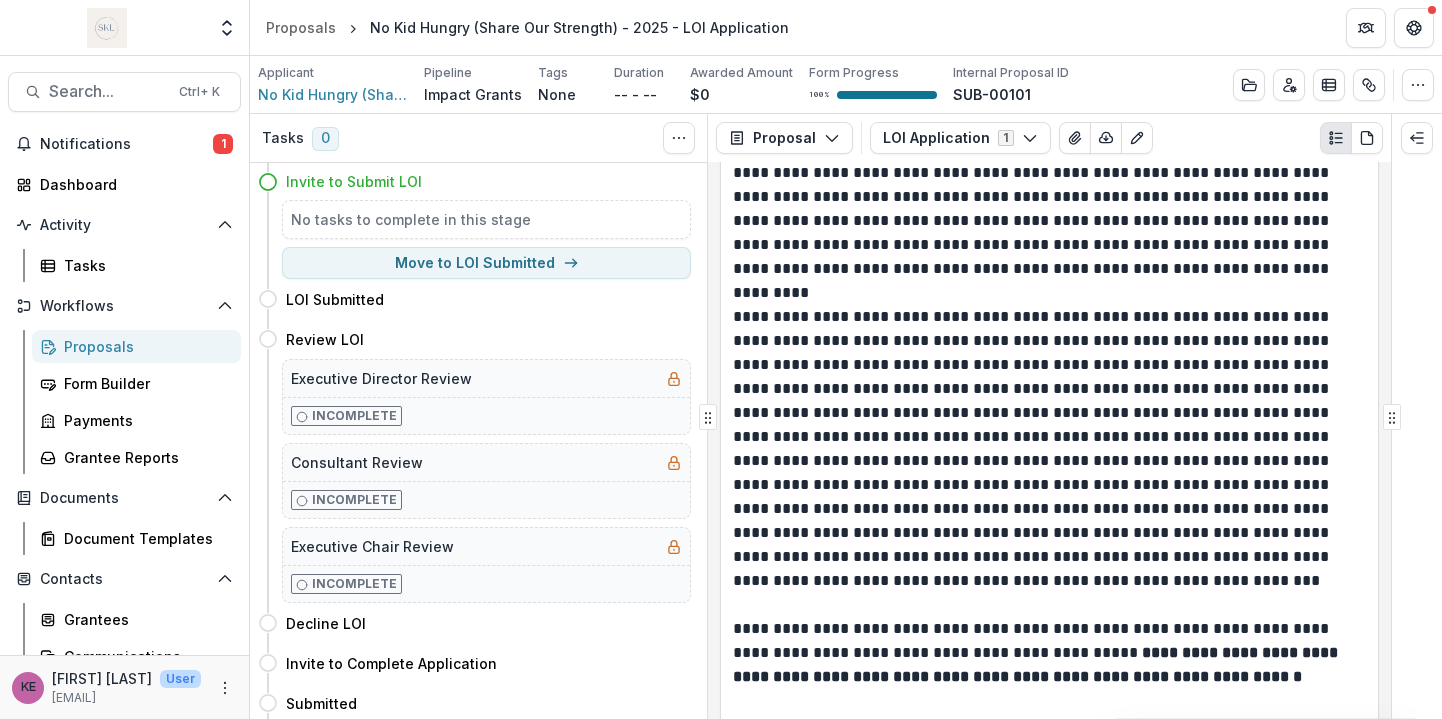 scroll, scrollTop: 8947, scrollLeft: 0, axis: vertical 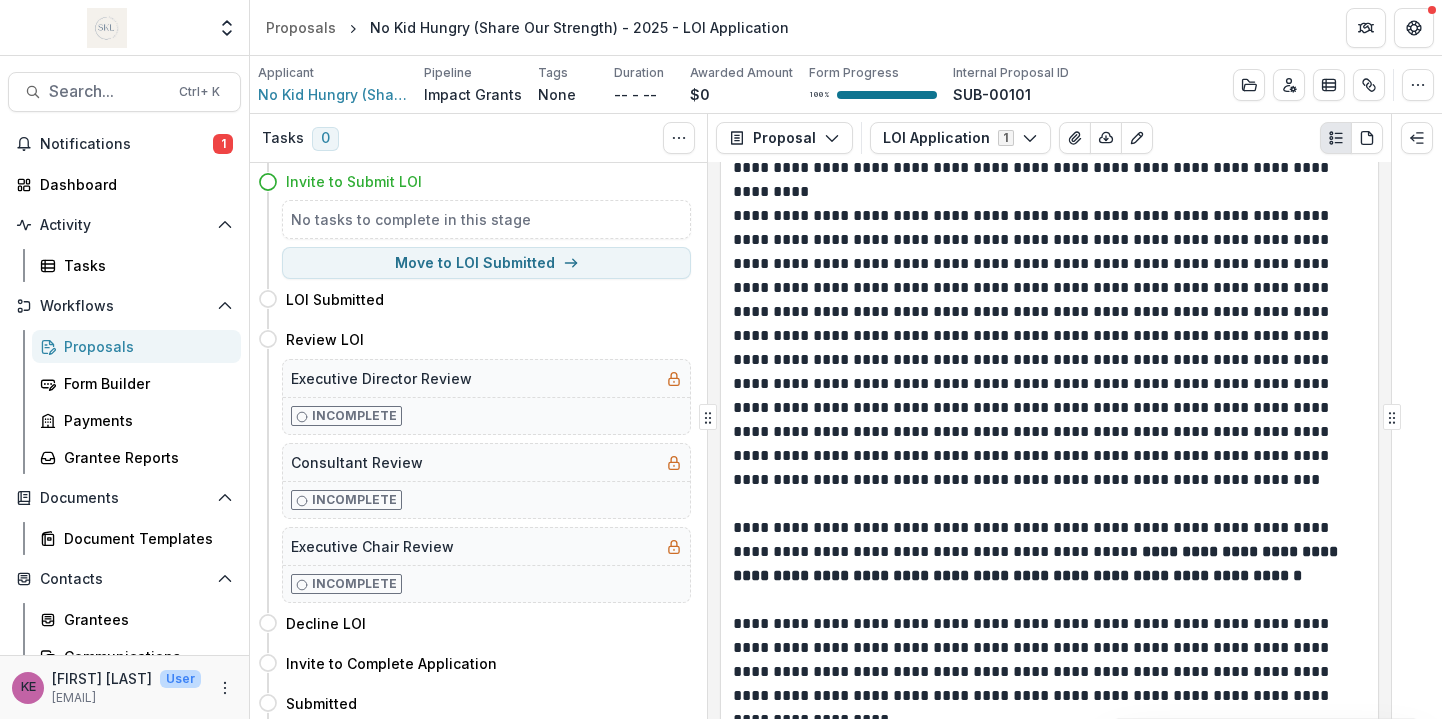 click on "**********" at bounding box center (1047, 360) 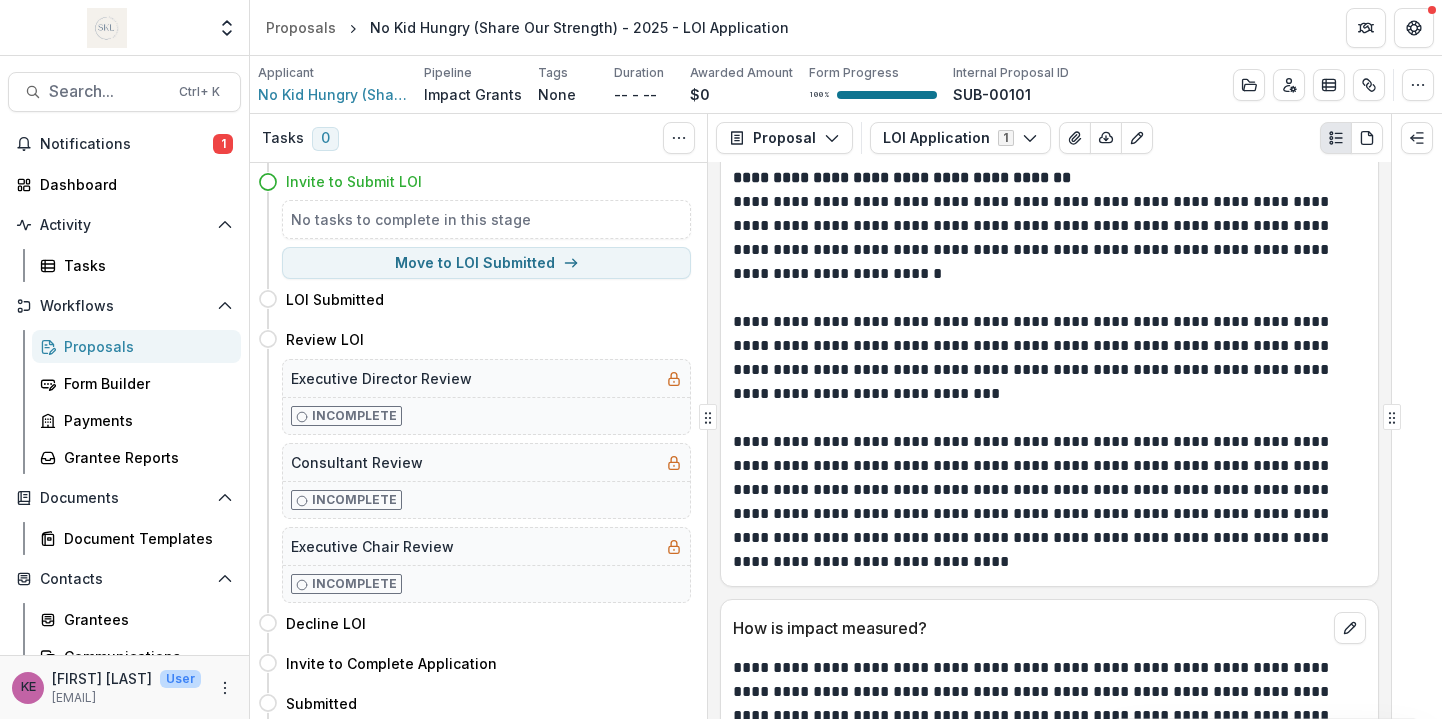 scroll, scrollTop: 10555, scrollLeft: 0, axis: vertical 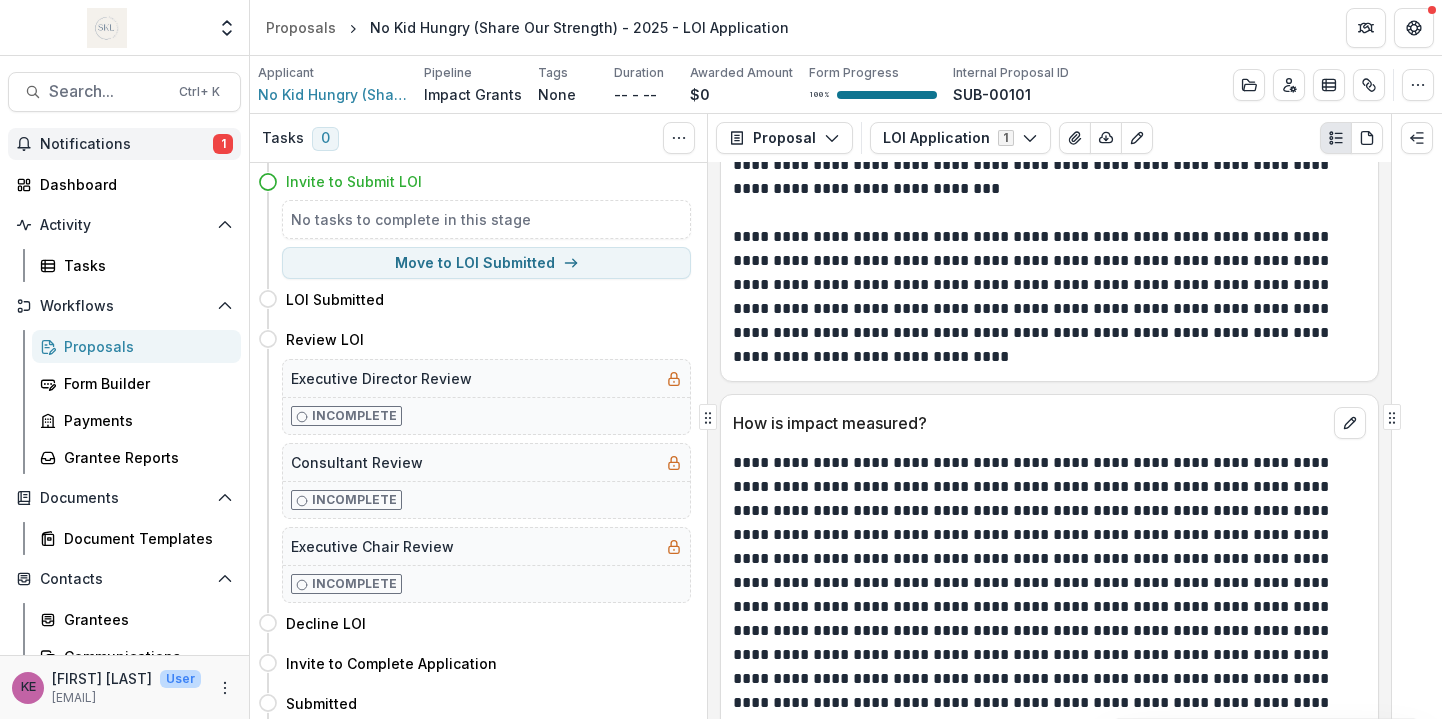 click on "Notifications" at bounding box center (126, 144) 